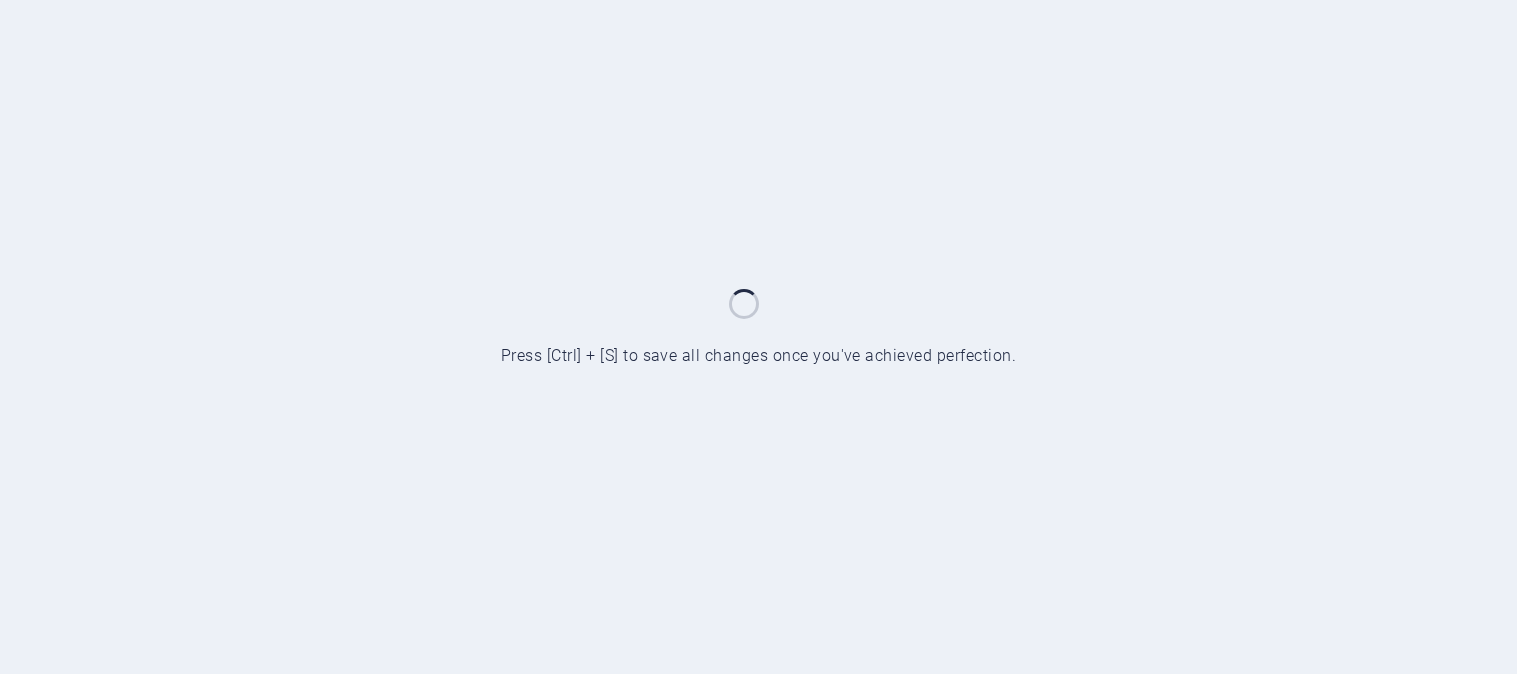 scroll, scrollTop: 0, scrollLeft: 0, axis: both 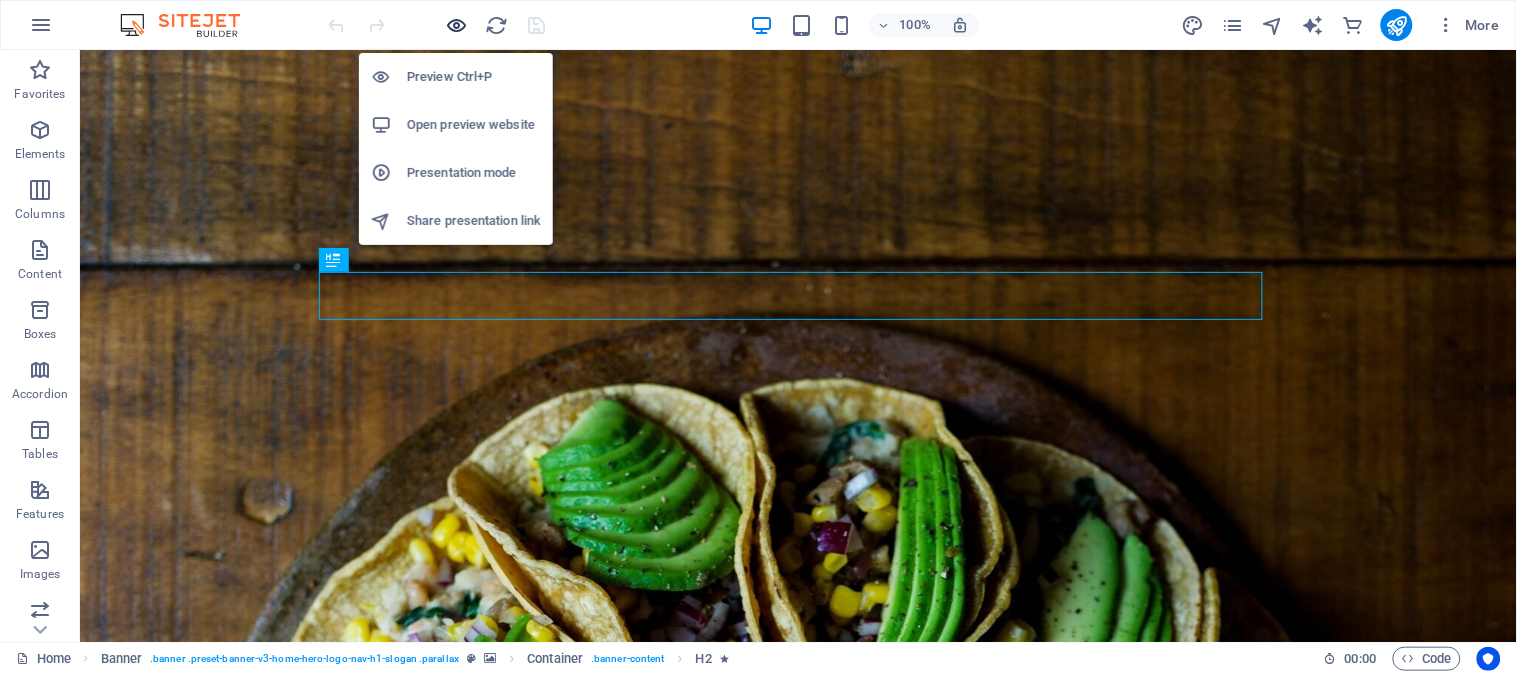 click at bounding box center (457, 25) 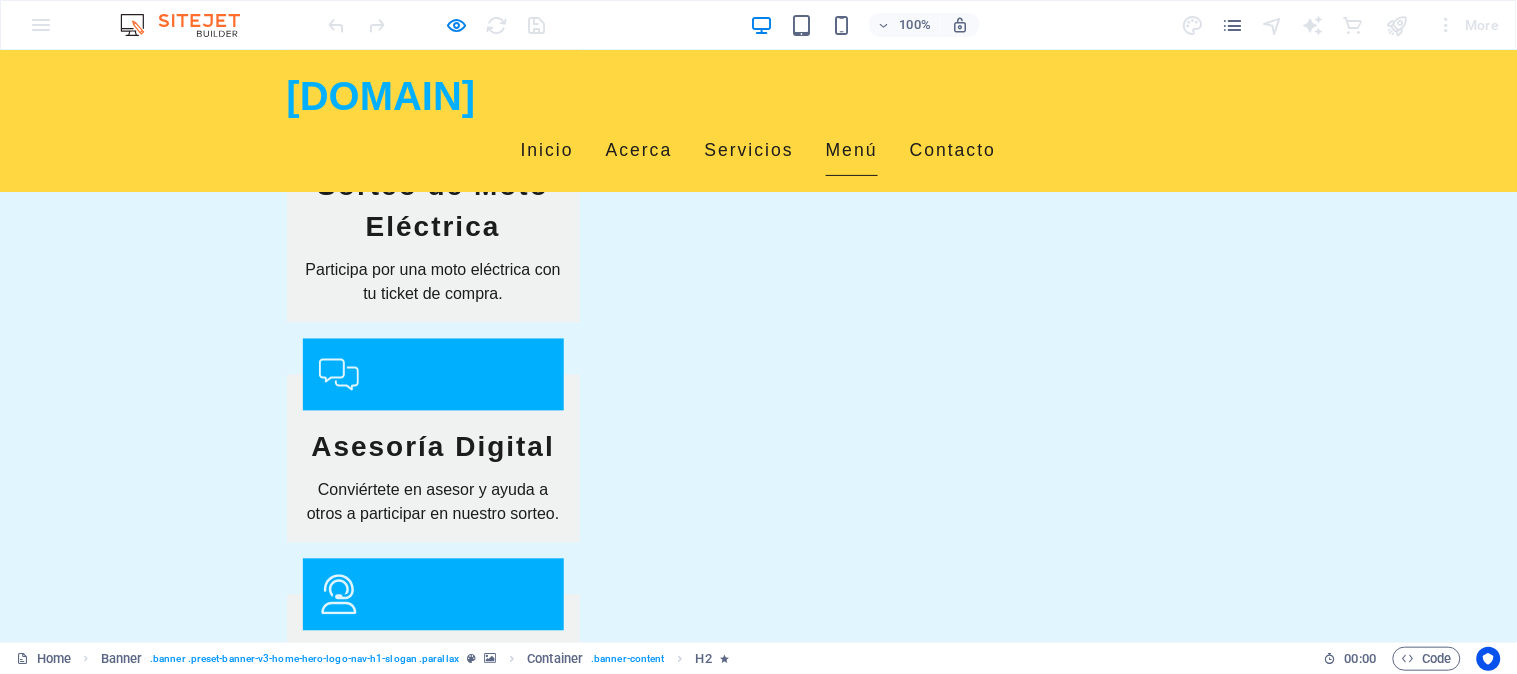 scroll, scrollTop: 2747, scrollLeft: 0, axis: vertical 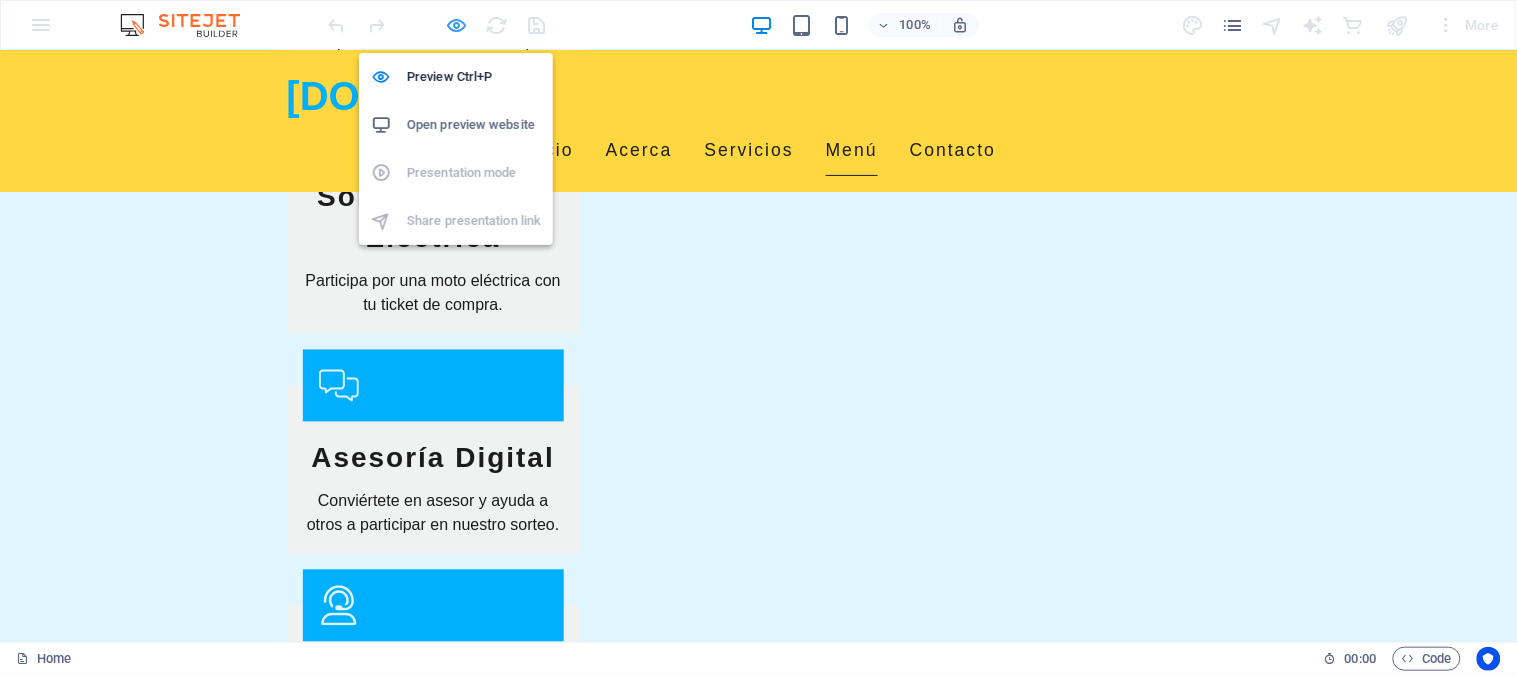 click at bounding box center [457, 25] 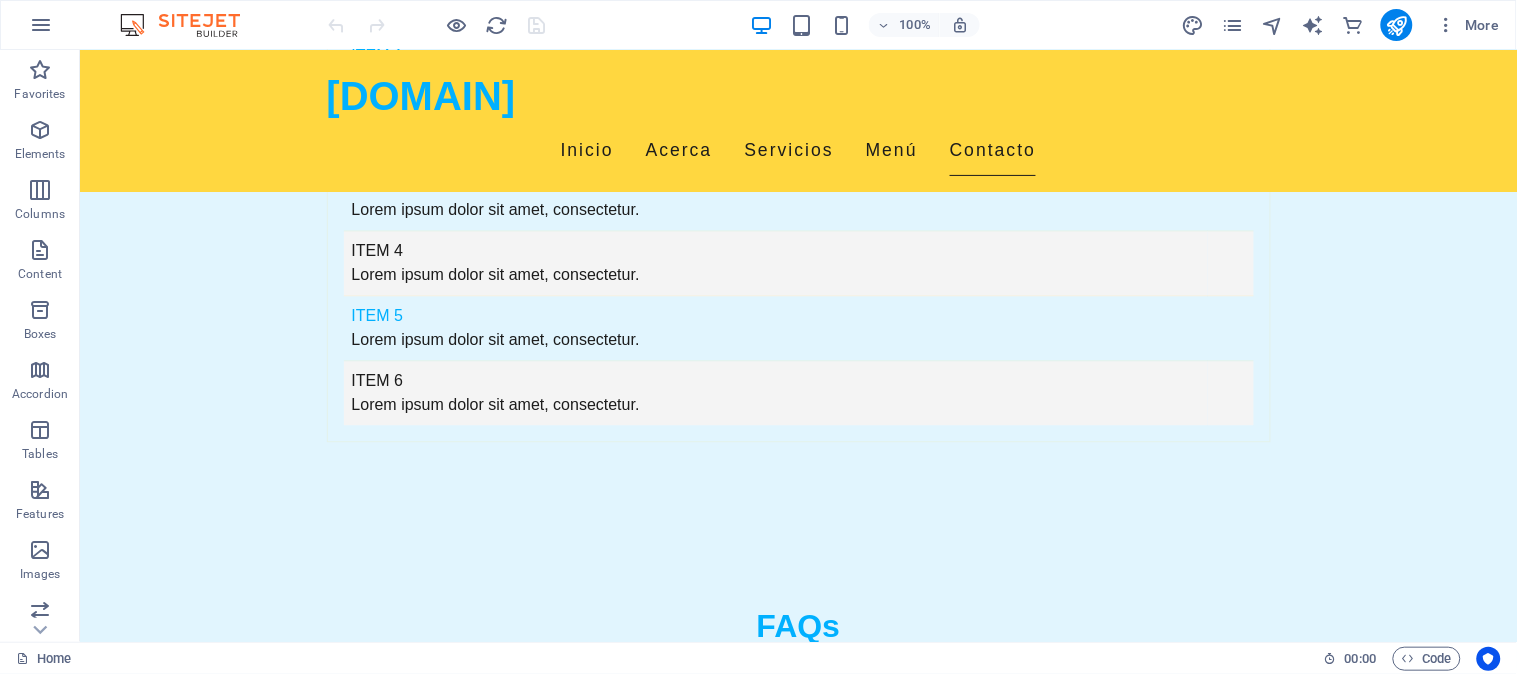 scroll, scrollTop: 5061, scrollLeft: 0, axis: vertical 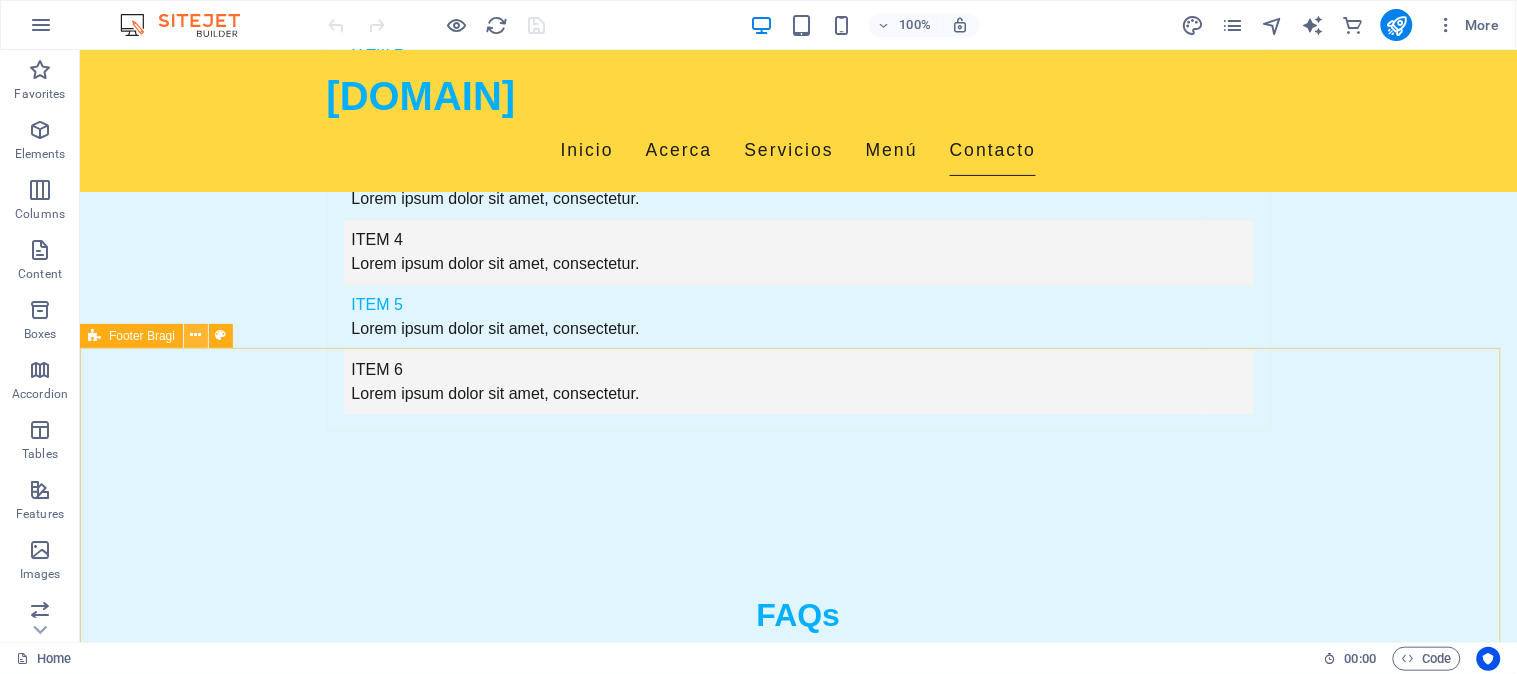 click at bounding box center (196, 335) 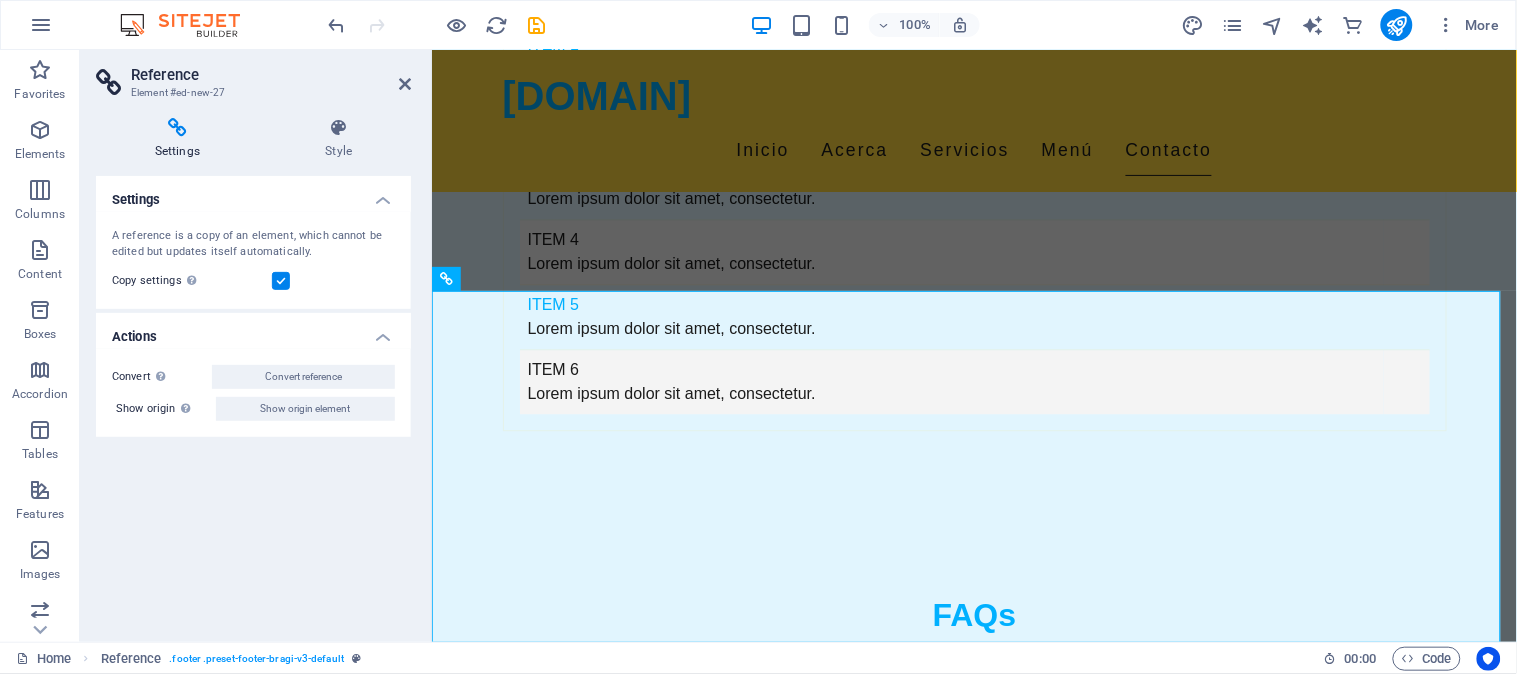 scroll, scrollTop: 5470, scrollLeft: 0, axis: vertical 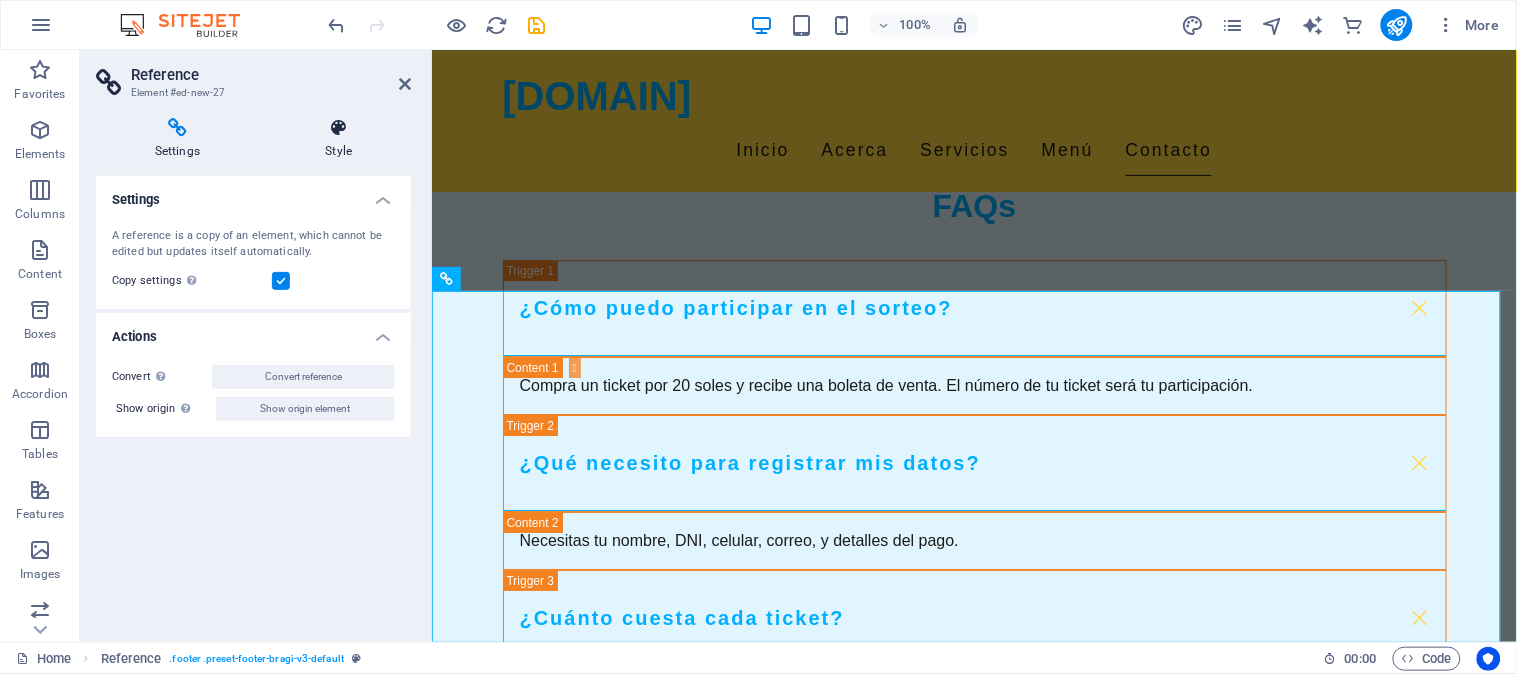 click at bounding box center [339, 128] 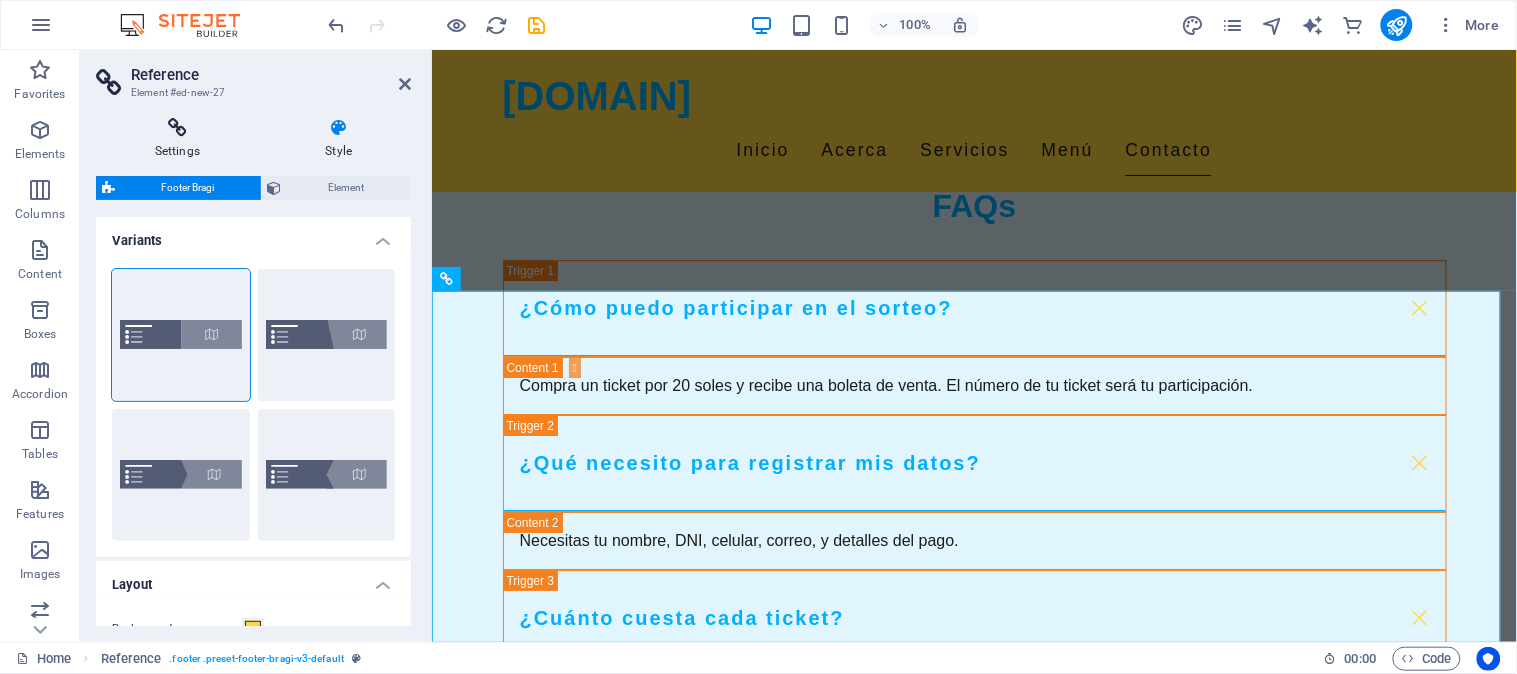 click on "Settings" at bounding box center (181, 139) 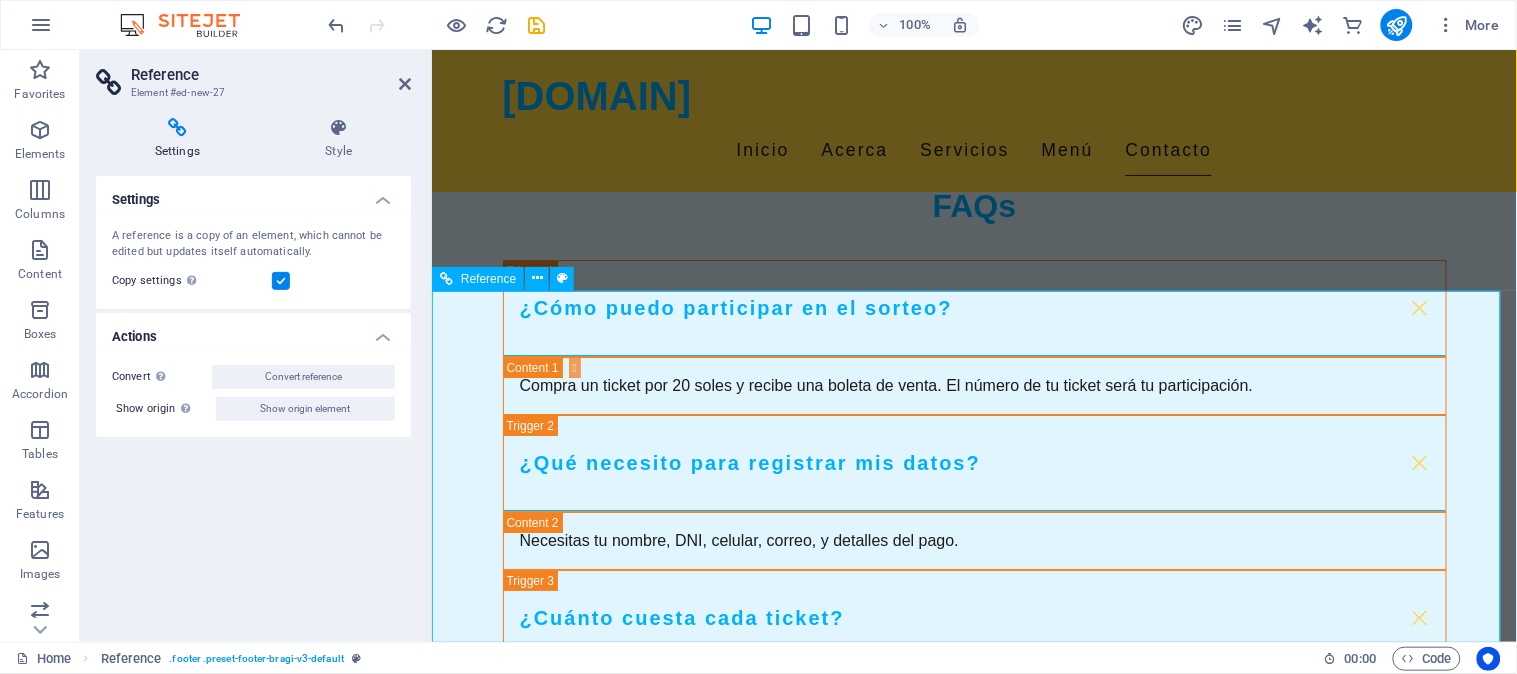 click on "Contáctanos [DOMAIN] [STREET] [NUMBER] , [POSTAL_CODE]   [CITY] +[COUNTRY_CODE] [PHONE] [EMAIL] Legal Notice  |  Privacy Policy" at bounding box center (1009, 3044) 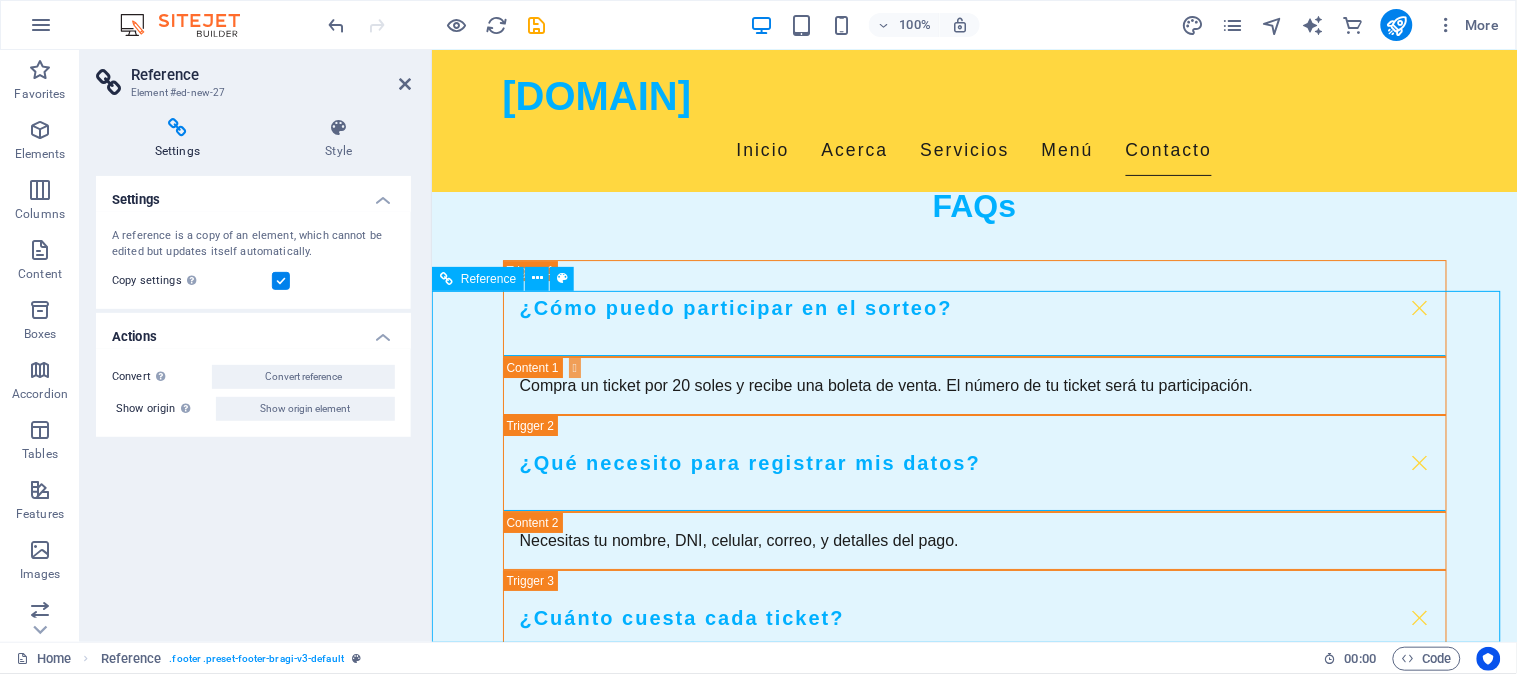 click on "Contáctanos [DOMAIN] [STREET] [NUMBER] , [POSTAL_CODE]   [CITY] +[COUNTRY_CODE] [PHONE] [EMAIL] Legal Notice  |  Privacy Policy" at bounding box center (1009, 3044) 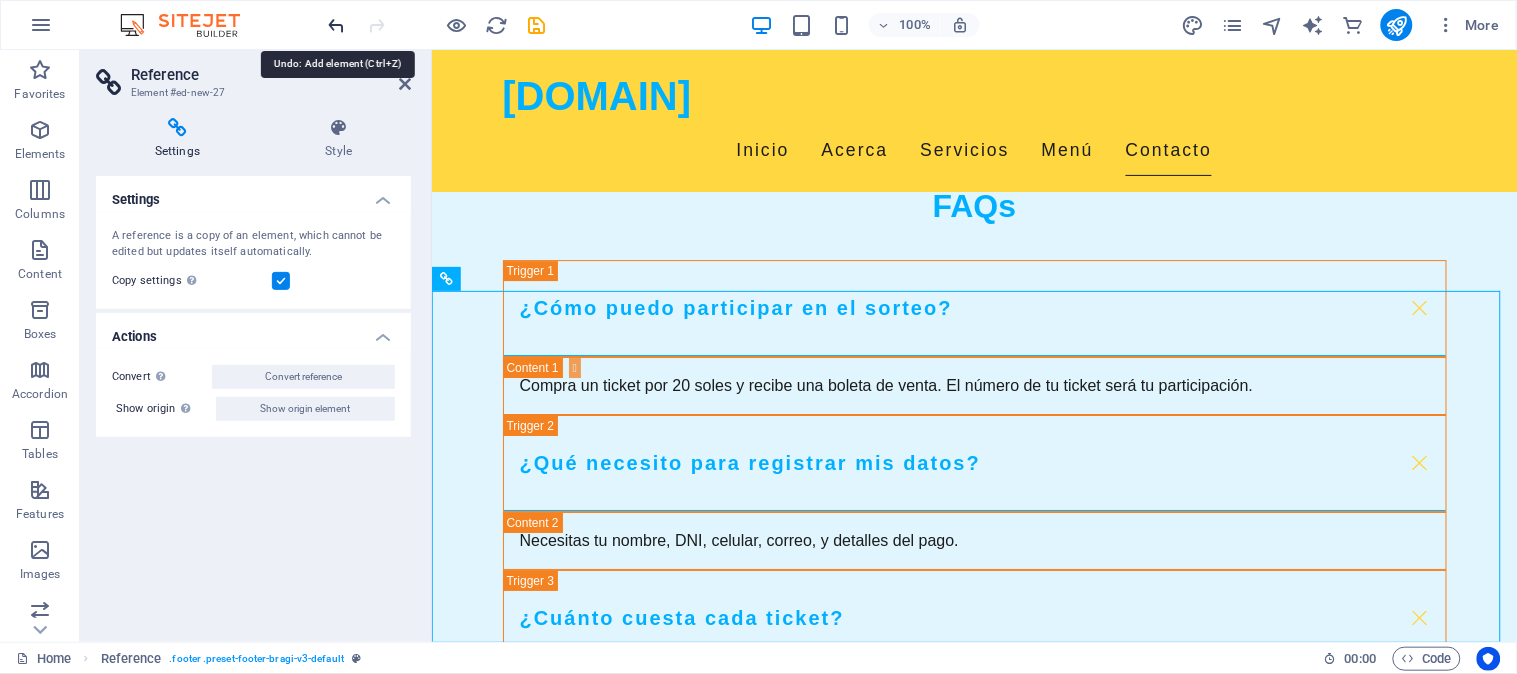 click at bounding box center (337, 25) 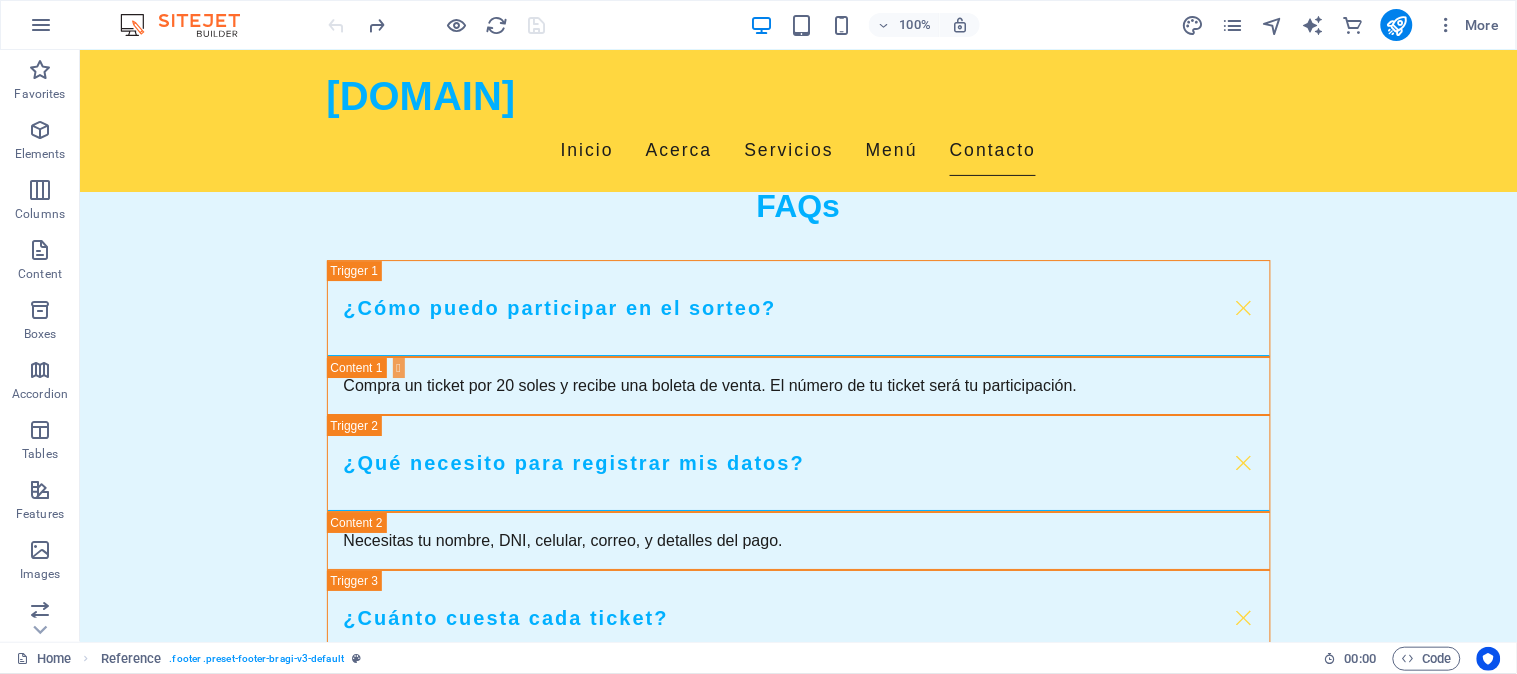 scroll, scrollTop: 5118, scrollLeft: 0, axis: vertical 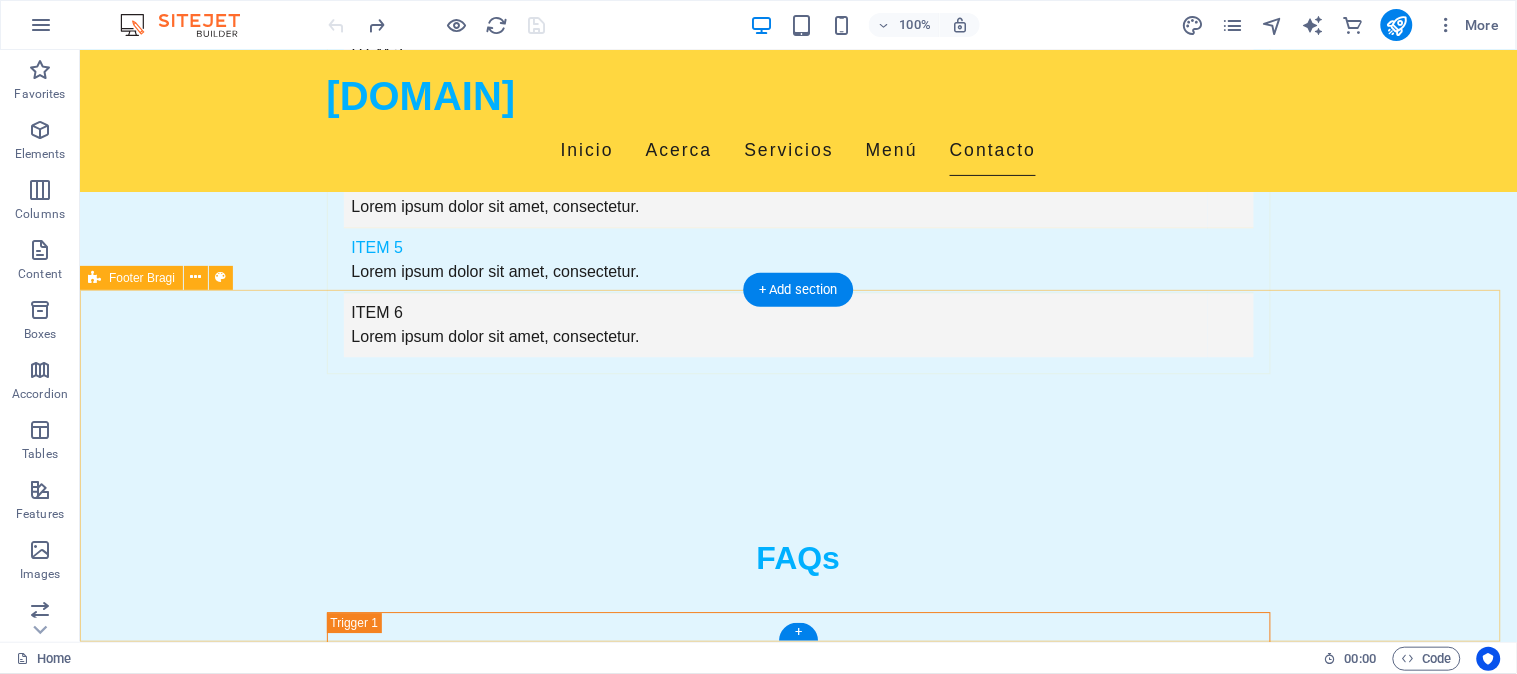 click on "Contáctanos [DOMAIN] [STREET] [NUMBER] , [POSTAL_CODE]   [CITY] +[COUNTRY_CODE] [PHONE] [EMAIL] Legal Notice  |  Privacy Policy Drop content here or  Add elements  Paste clipboard" at bounding box center (797, 2677) 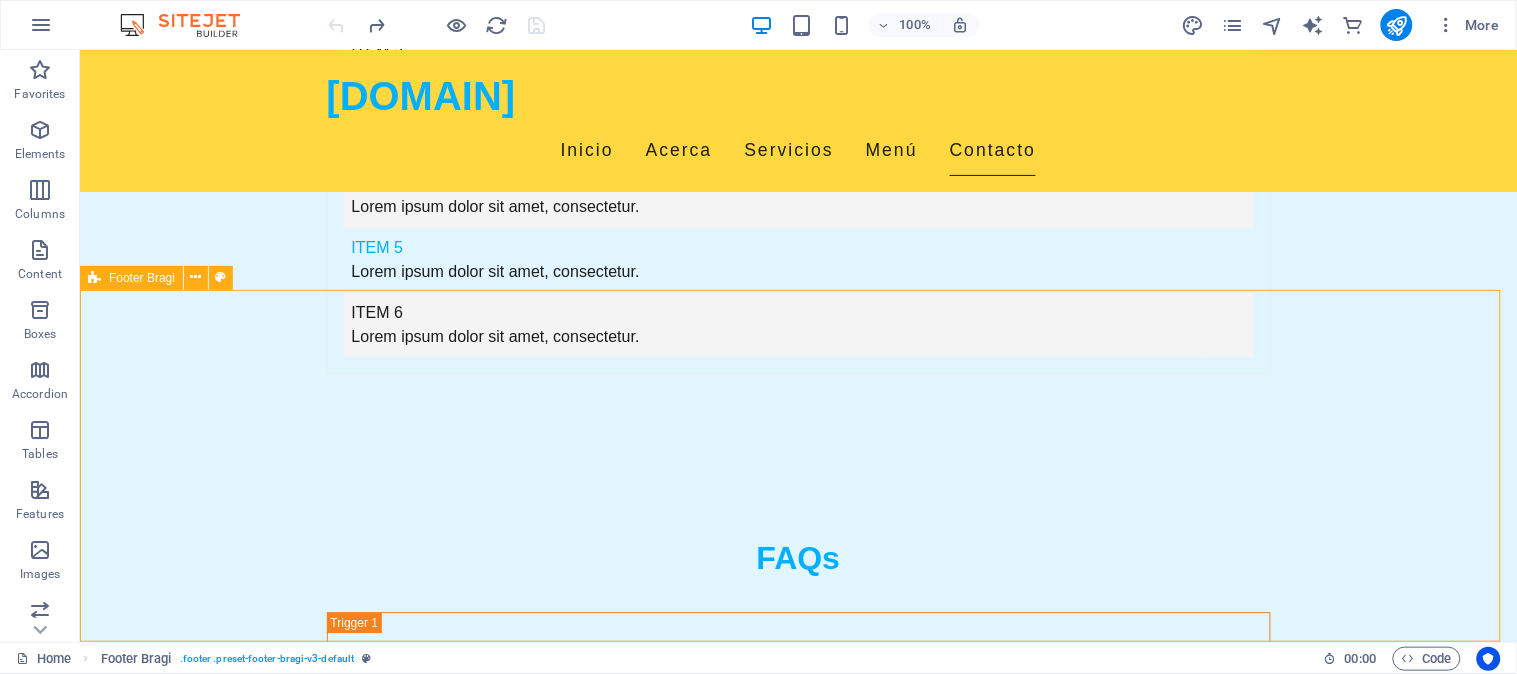 click on "Footer Bragi" at bounding box center (142, 278) 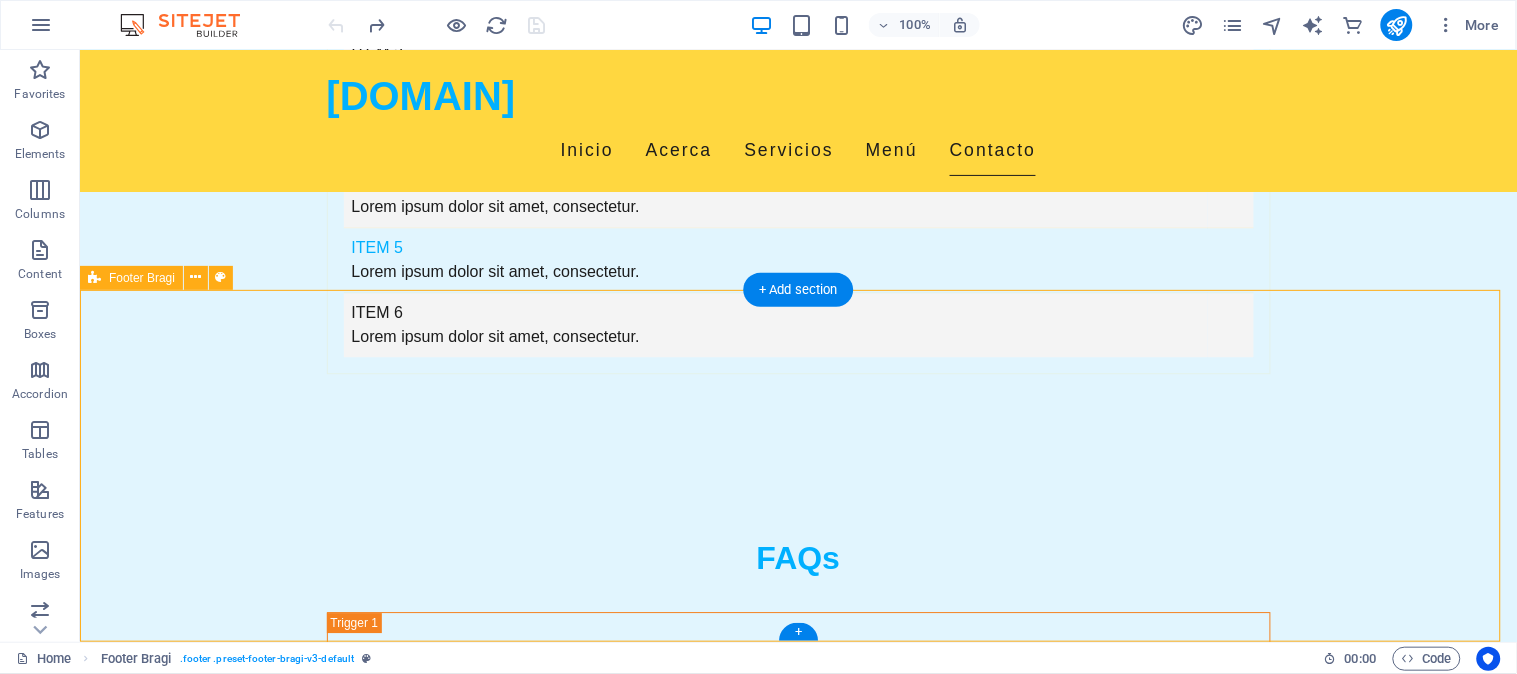click on "Contáctanos [DOMAIN] [STREET] [NUMBER] , [POSTAL_CODE]   [CITY] +[COUNTRY_CODE] [PHONE] [EMAIL] Legal Notice  |  Privacy Policy Drop content here or  Add elements  Paste clipboard" at bounding box center (797, 2677) 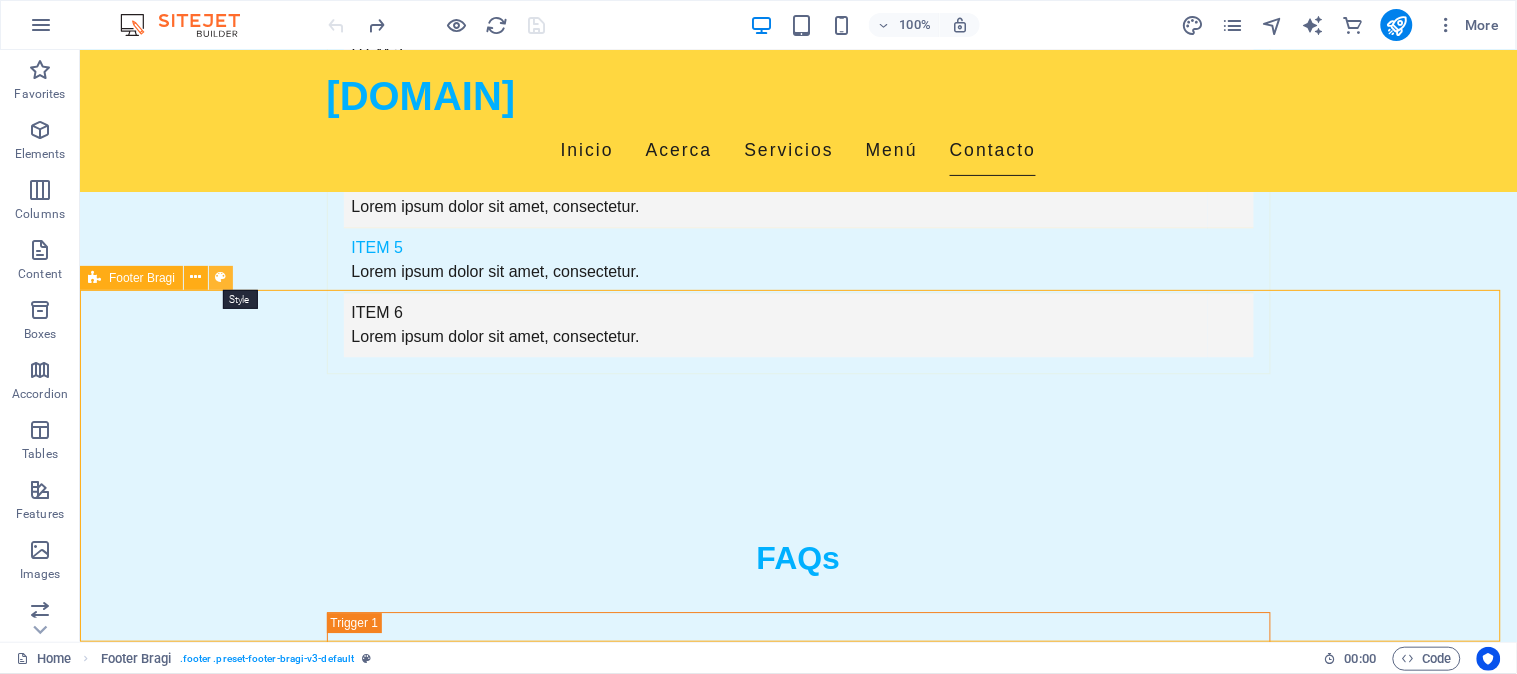 click at bounding box center (221, 277) 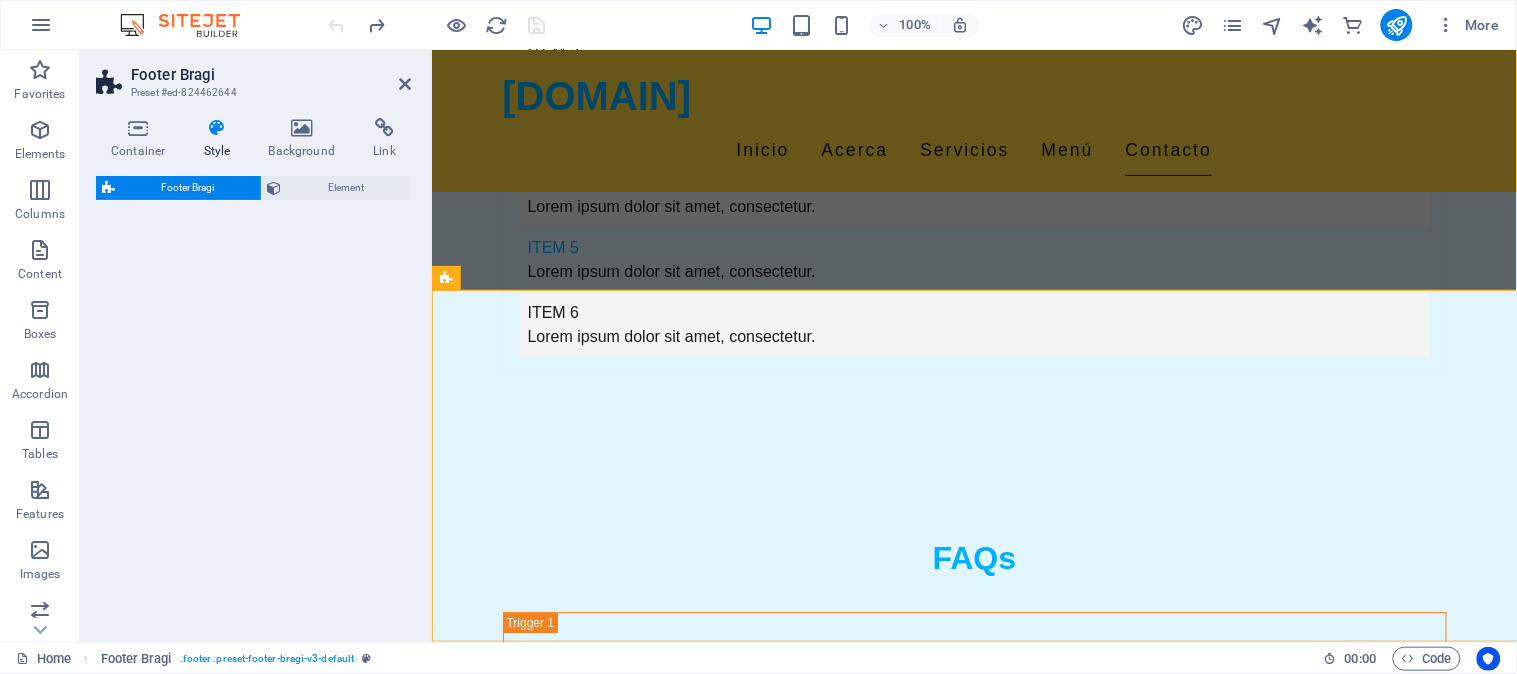 select on "%" 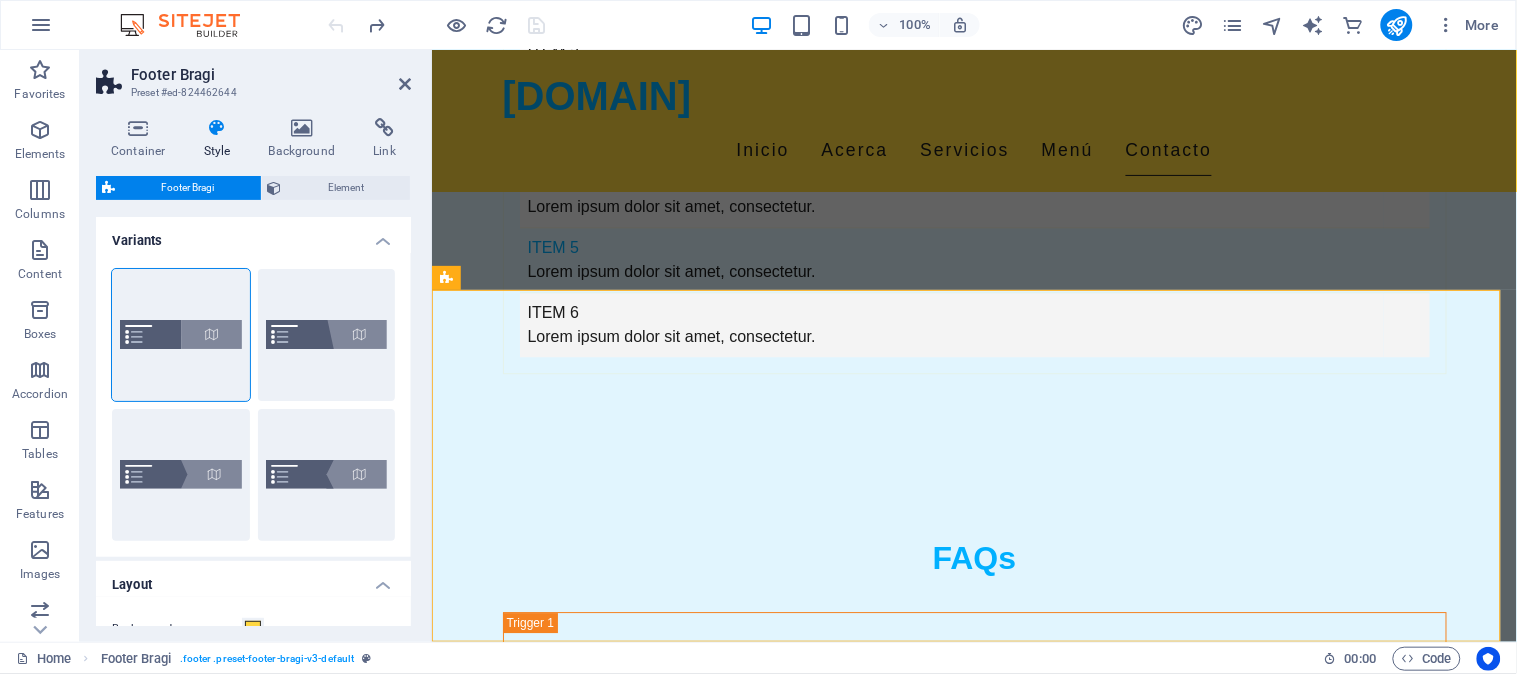 click at bounding box center [217, 128] 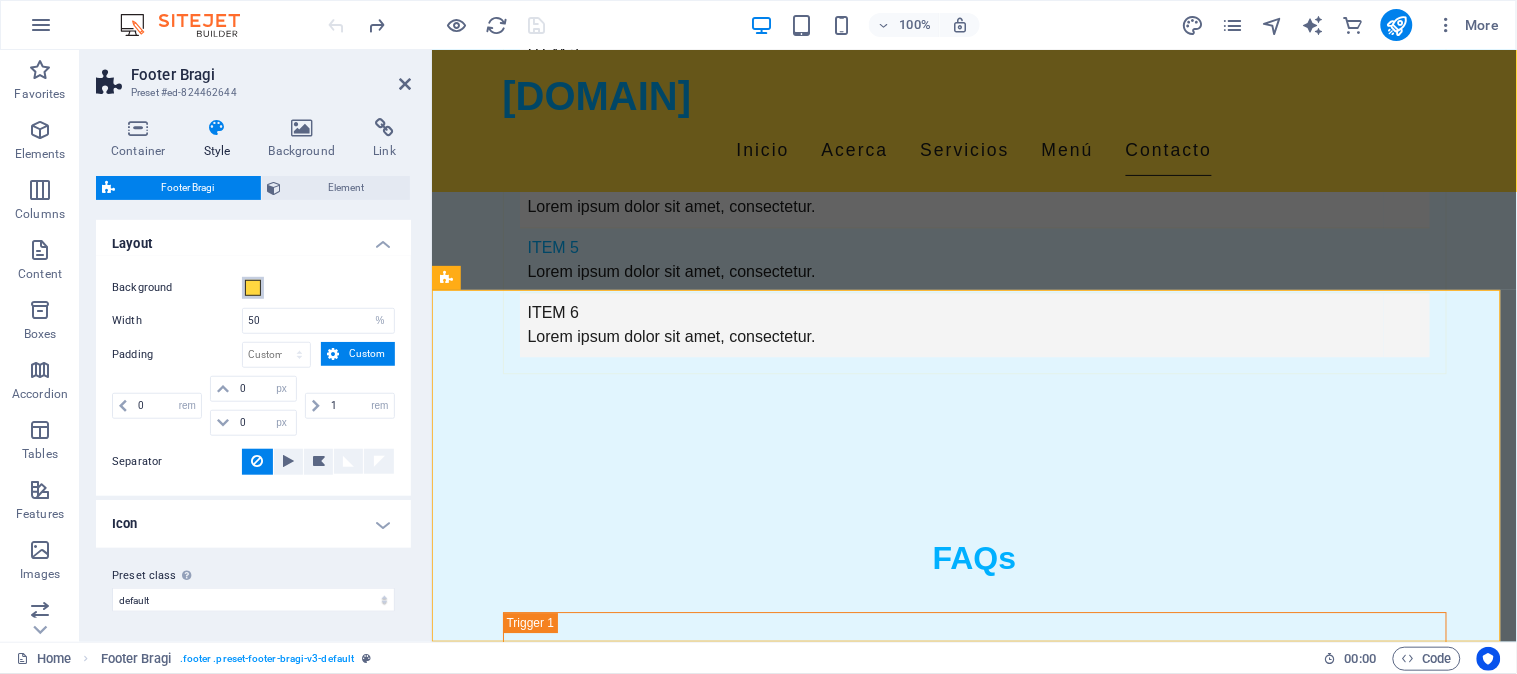 click at bounding box center [253, 288] 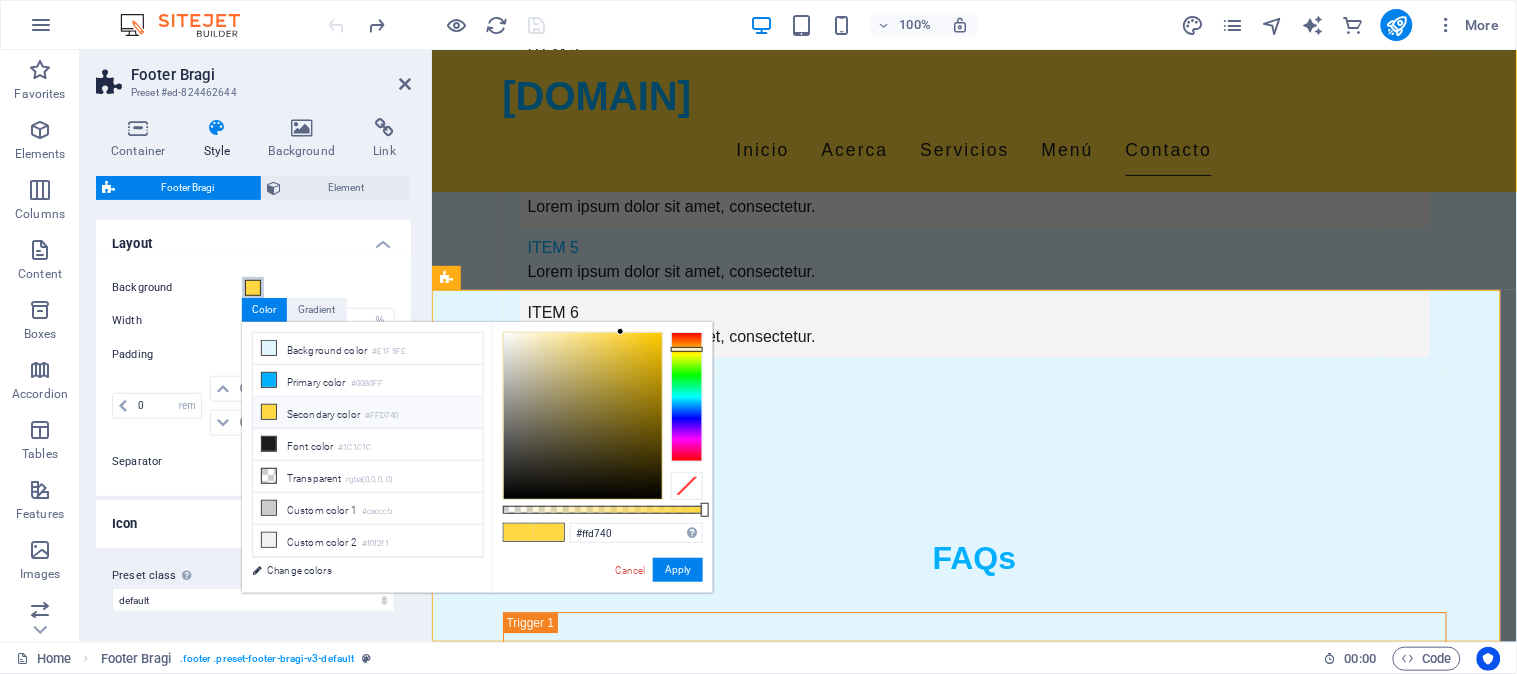 type on "#4072ff" 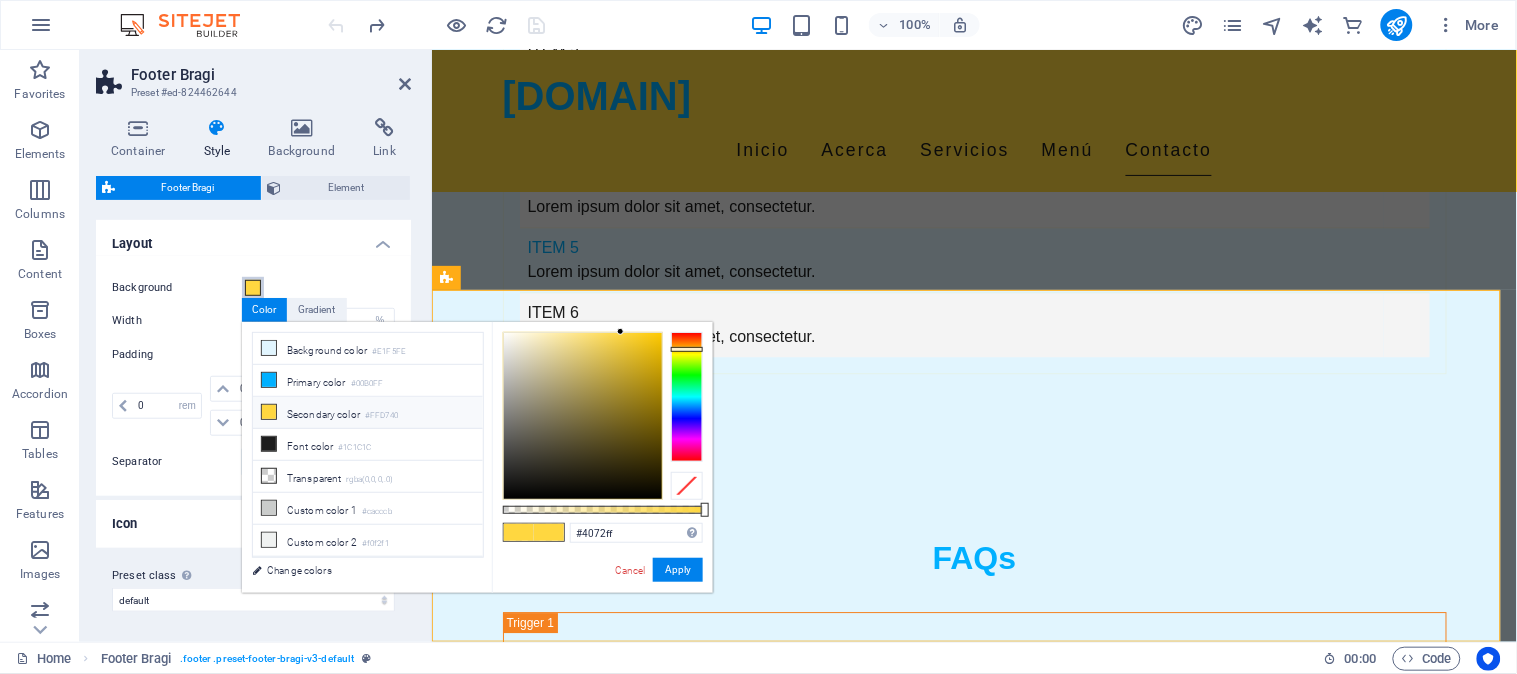 click at bounding box center (687, 397) 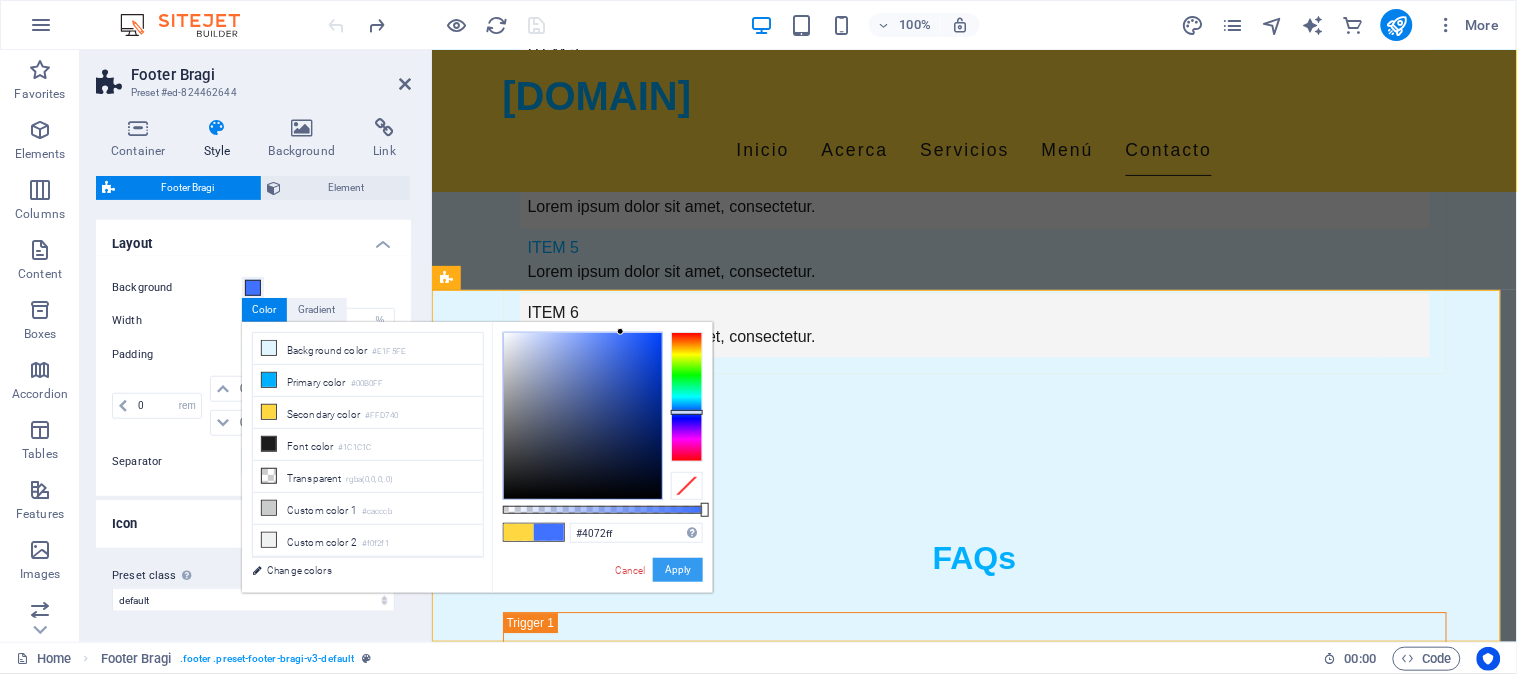 drag, startPoint x: 246, startPoint y: 515, endPoint x: 678, endPoint y: 565, distance: 434.88388 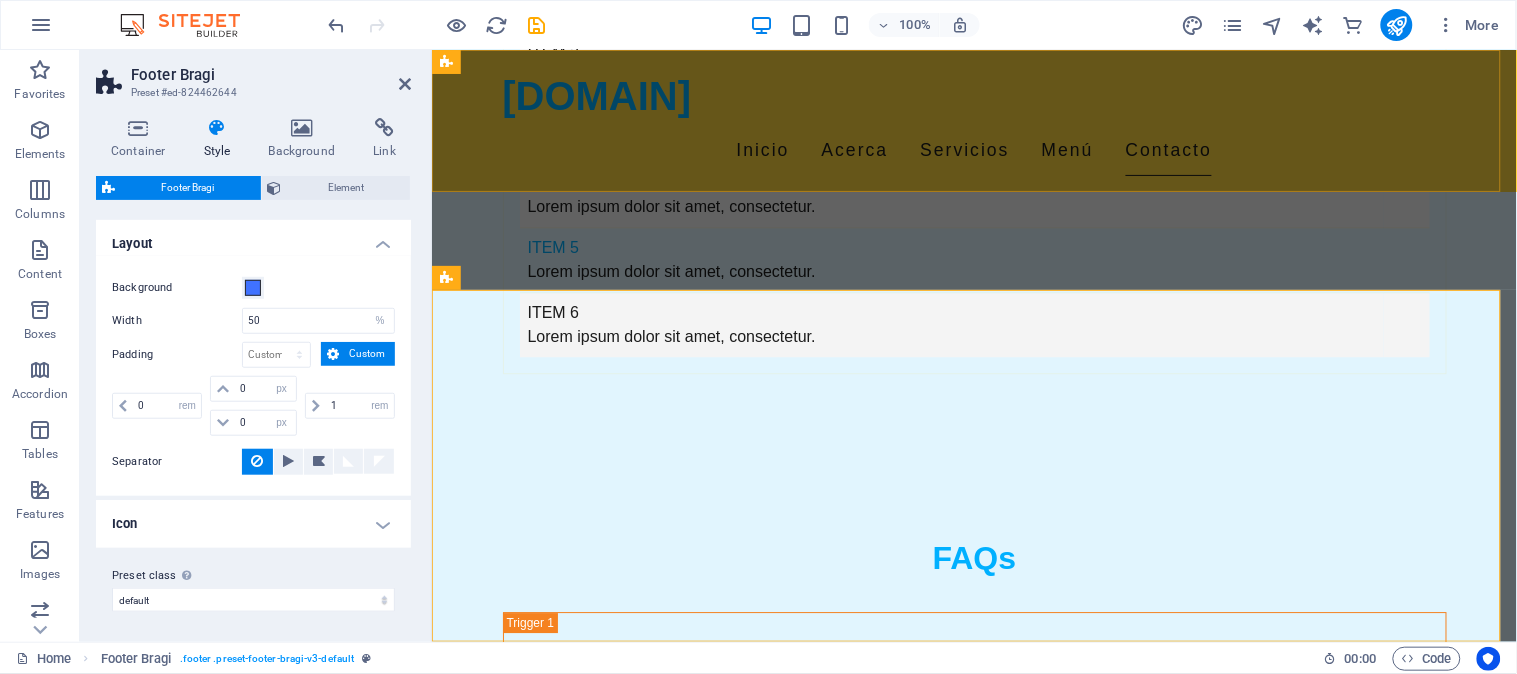 click on "[RESTAURANT_NAME] Inicio Acerca Servicios Menú Contacto" at bounding box center (973, 120) 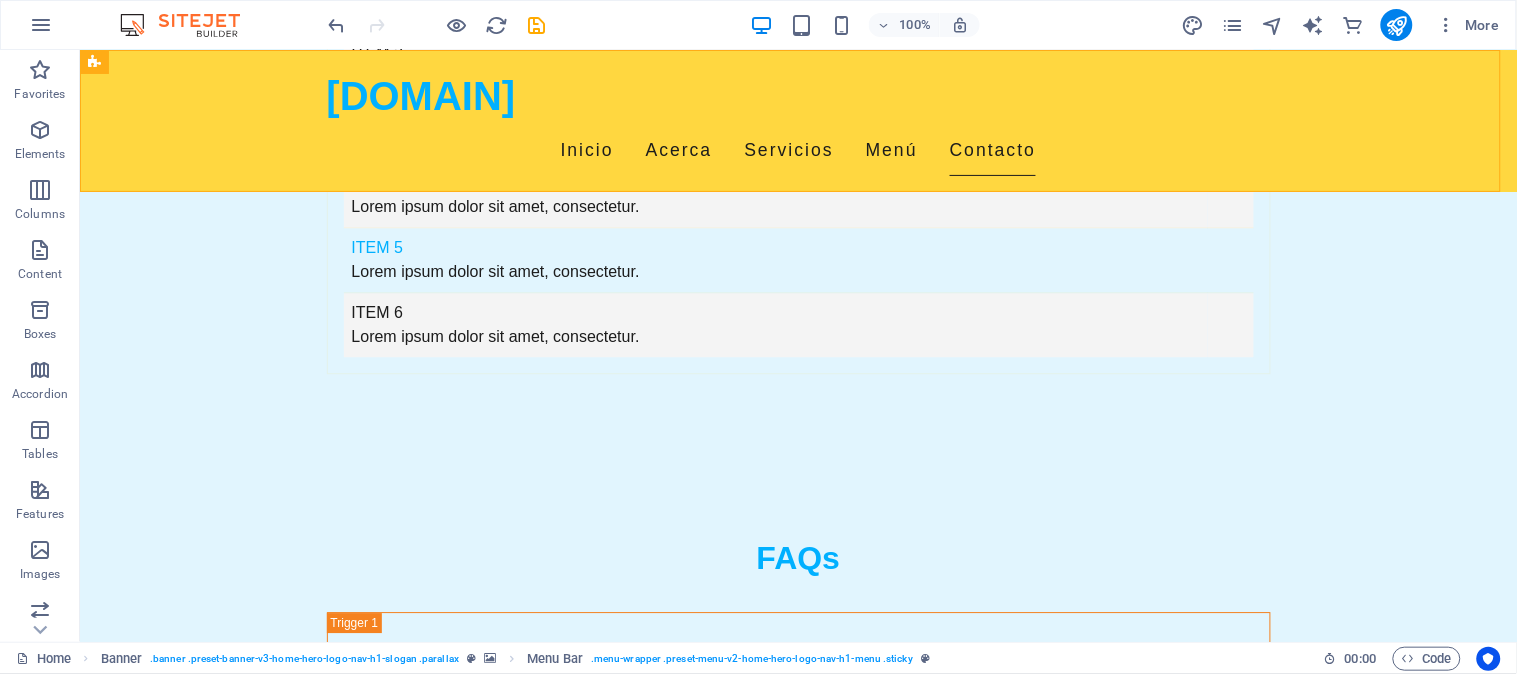 click on "[RESTAURANT_NAME] Inicio Acerca Servicios Menú Contacto" at bounding box center [797, 120] 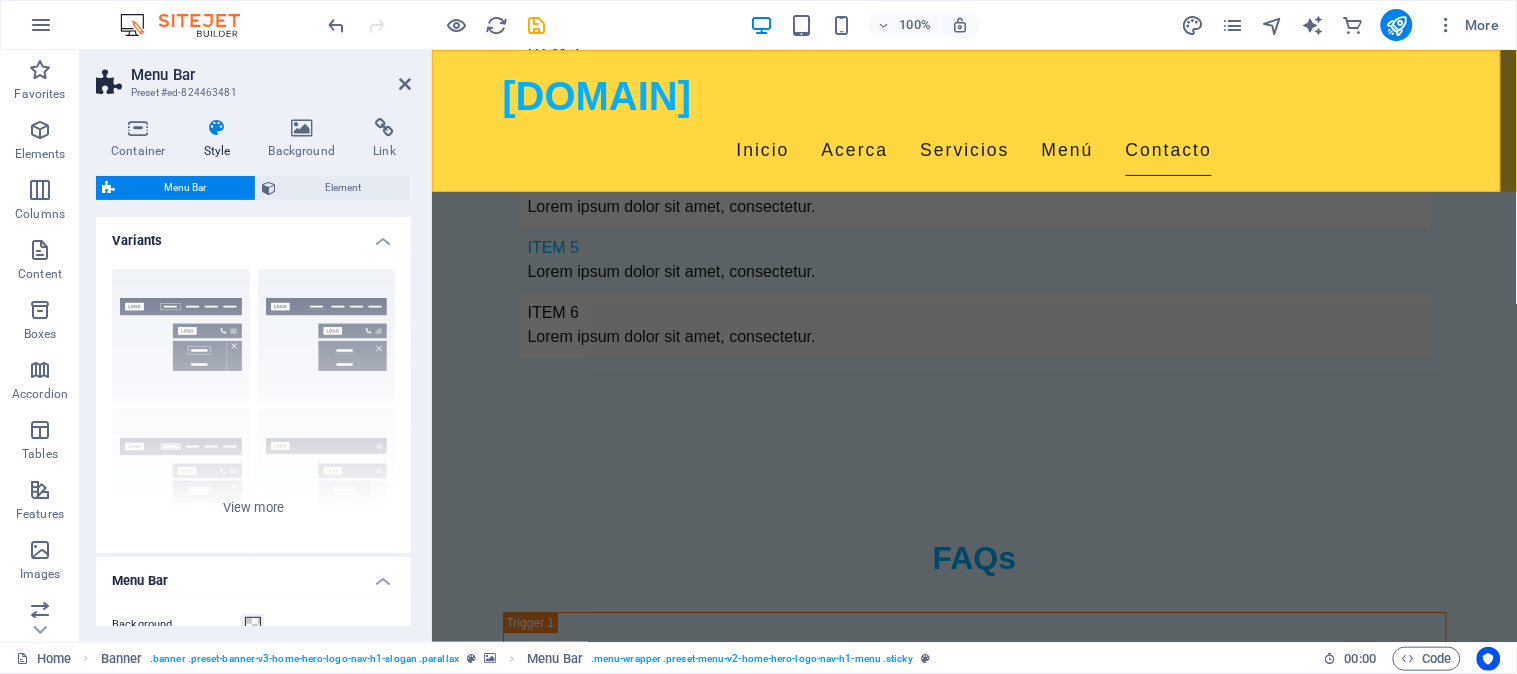 drag, startPoint x: 412, startPoint y: 290, endPoint x: 423, endPoint y: 395, distance: 105.574615 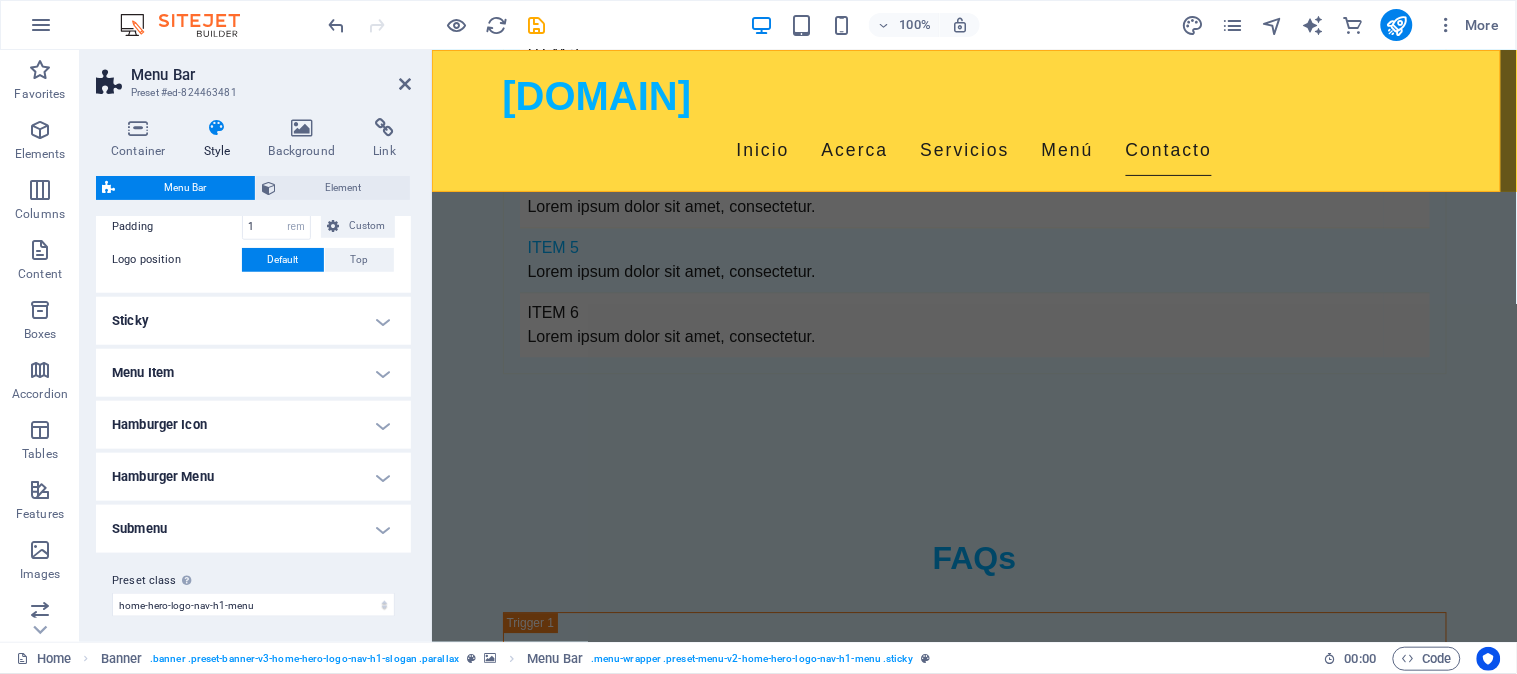 scroll, scrollTop: 471, scrollLeft: 0, axis: vertical 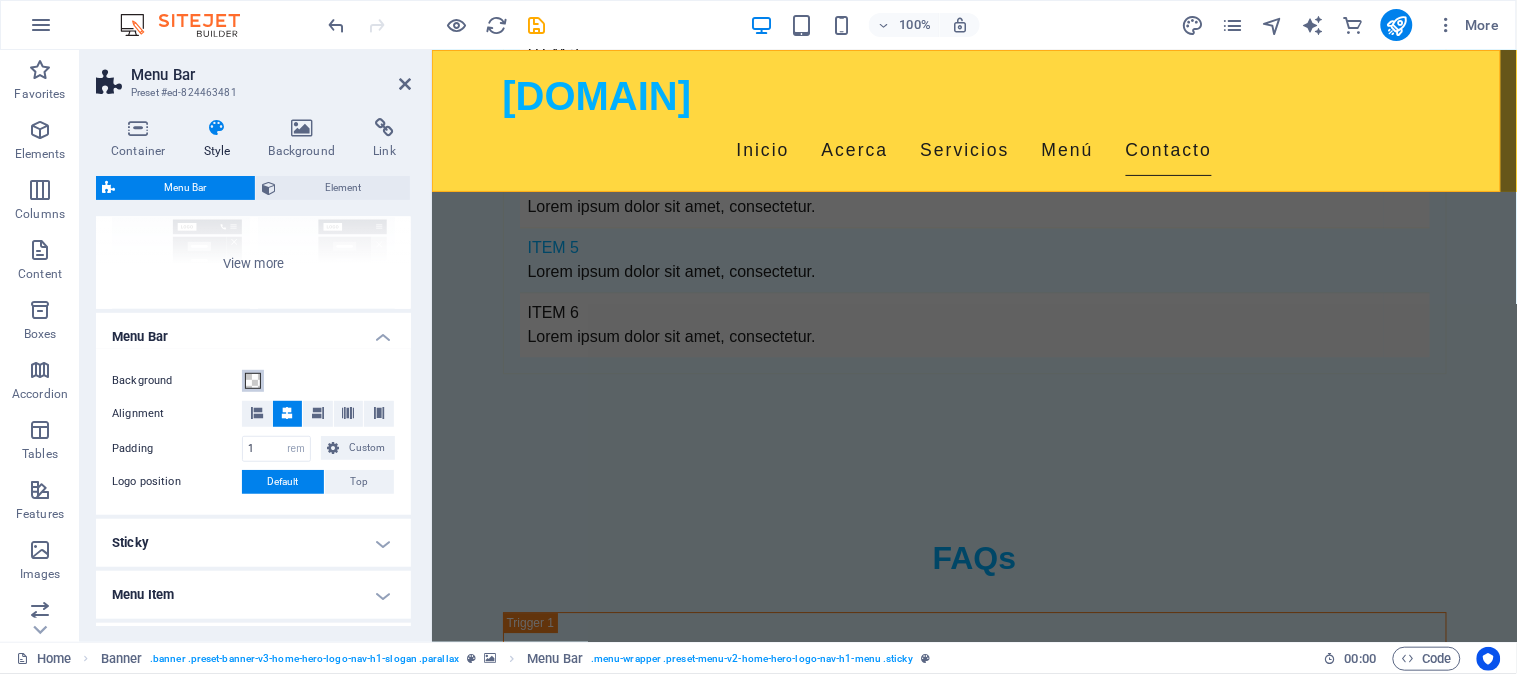 click at bounding box center (253, 381) 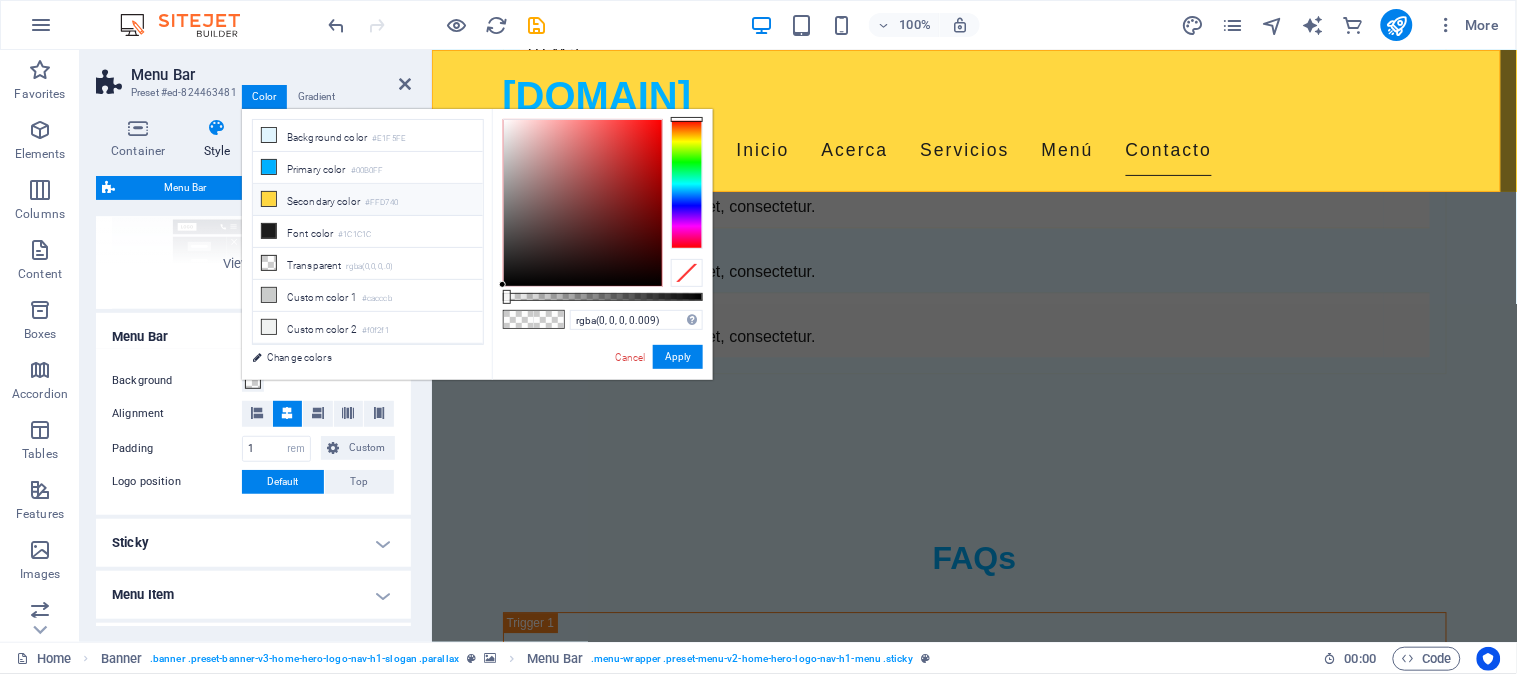 click on "Secondary color
#FFD740" at bounding box center [368, 200] 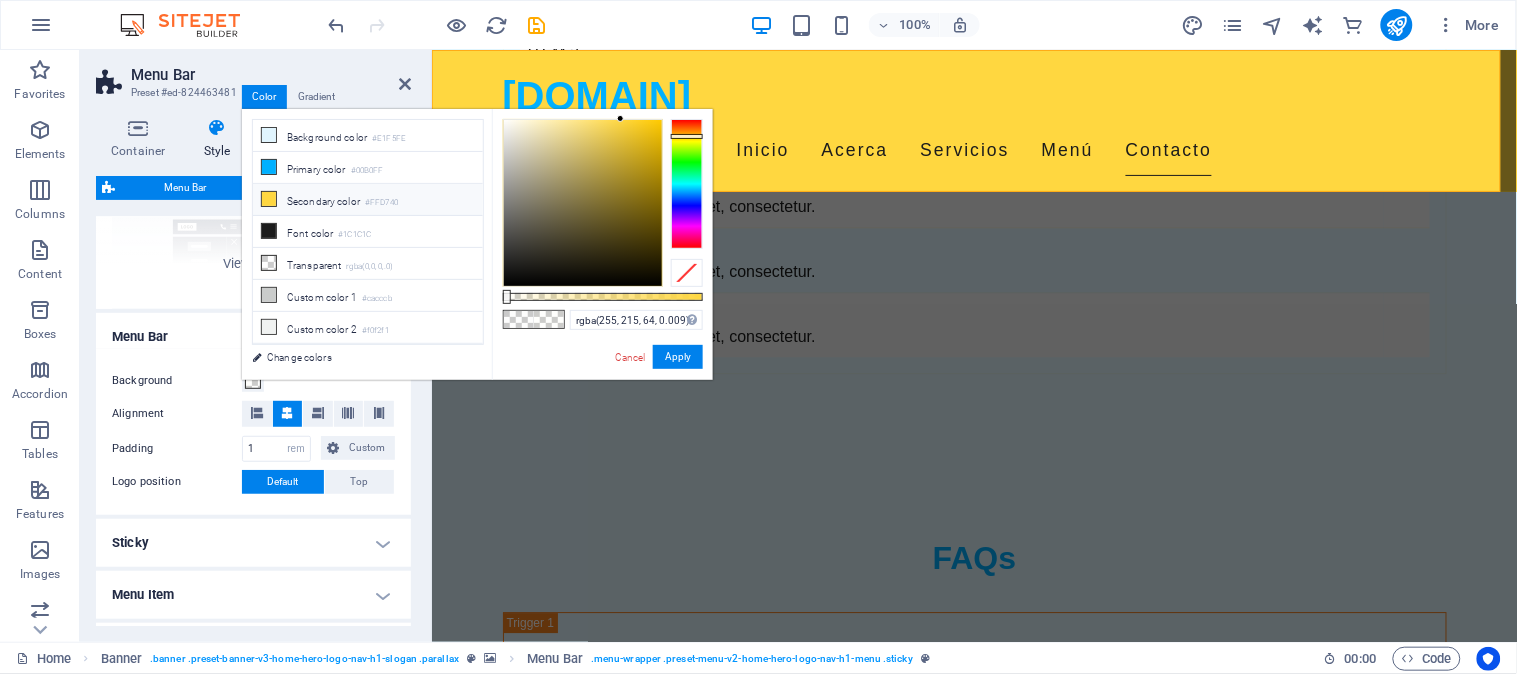type on "rgba(64, 76, 255, 0.009)" 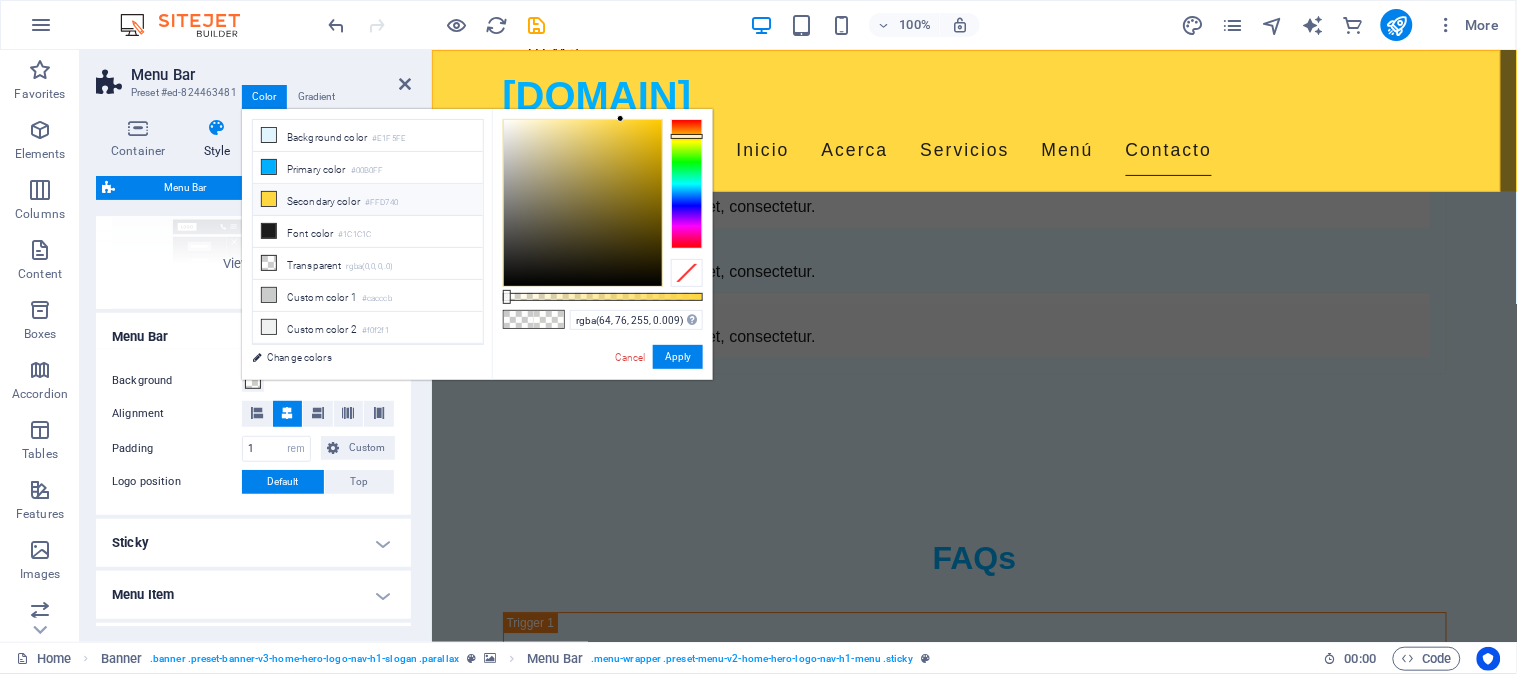click at bounding box center [687, 184] 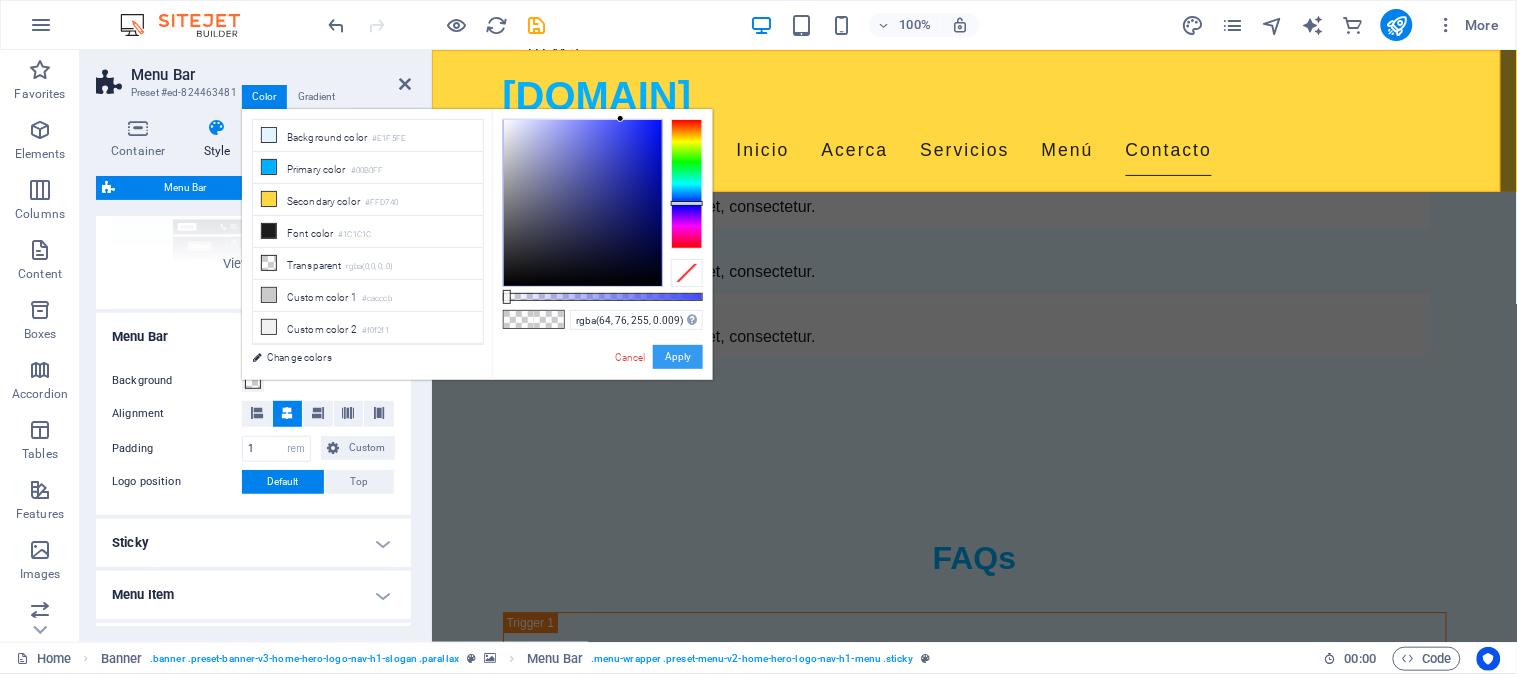 click on "Apply" at bounding box center [678, 357] 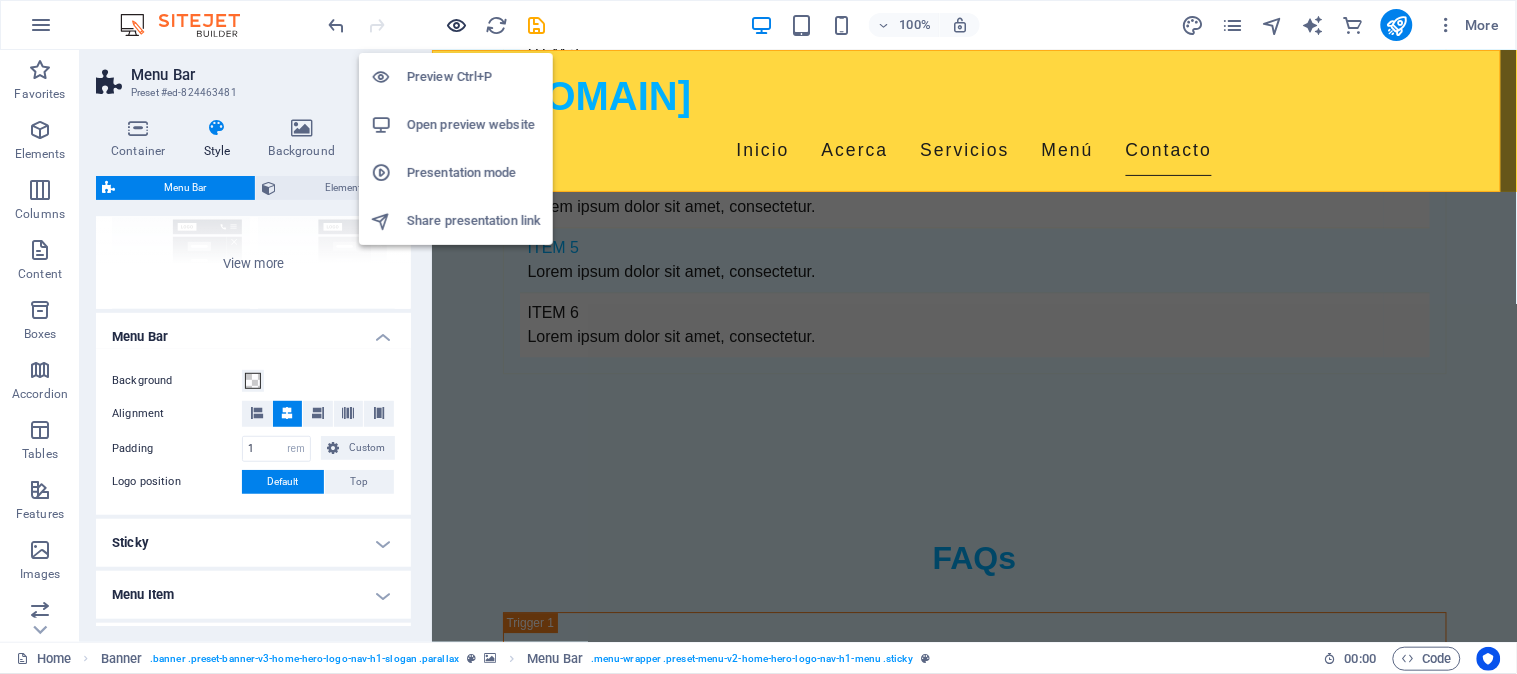 click at bounding box center (457, 25) 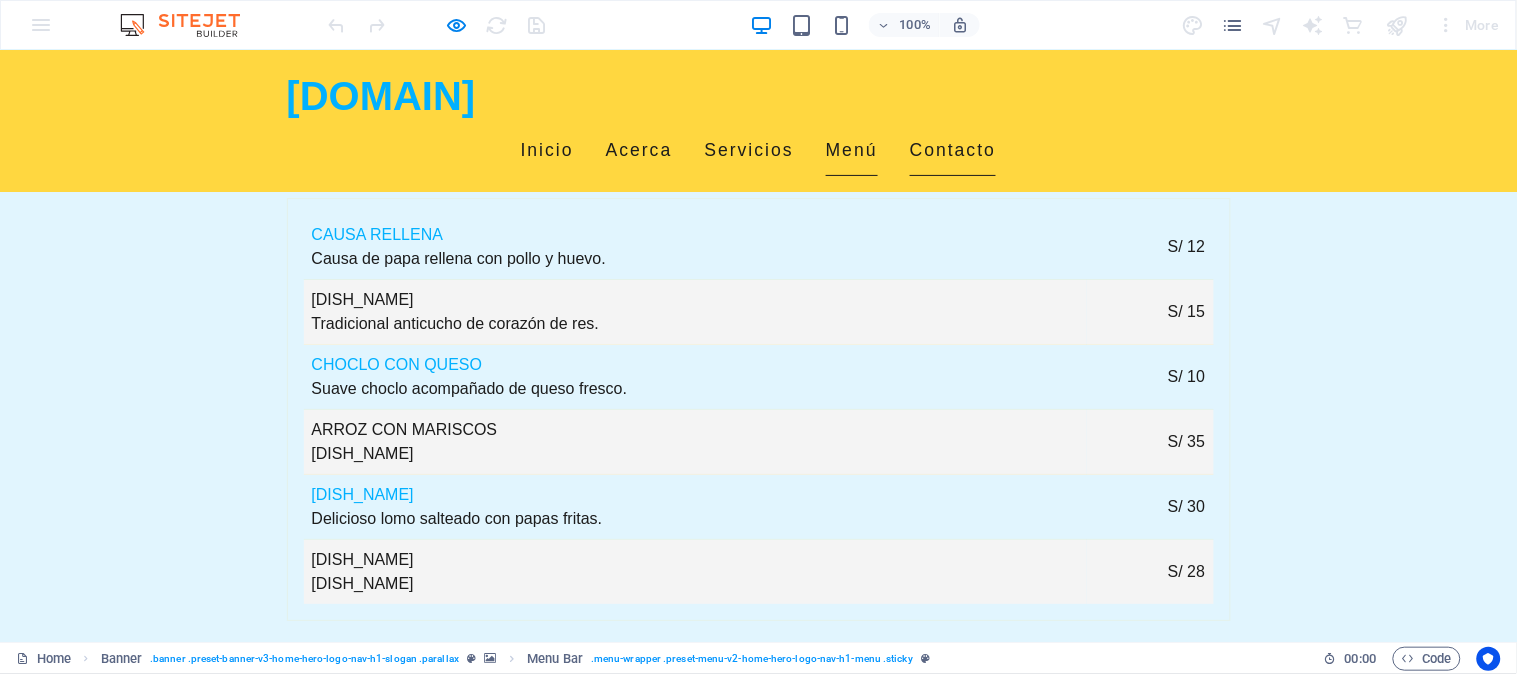 scroll, scrollTop: 4812, scrollLeft: 0, axis: vertical 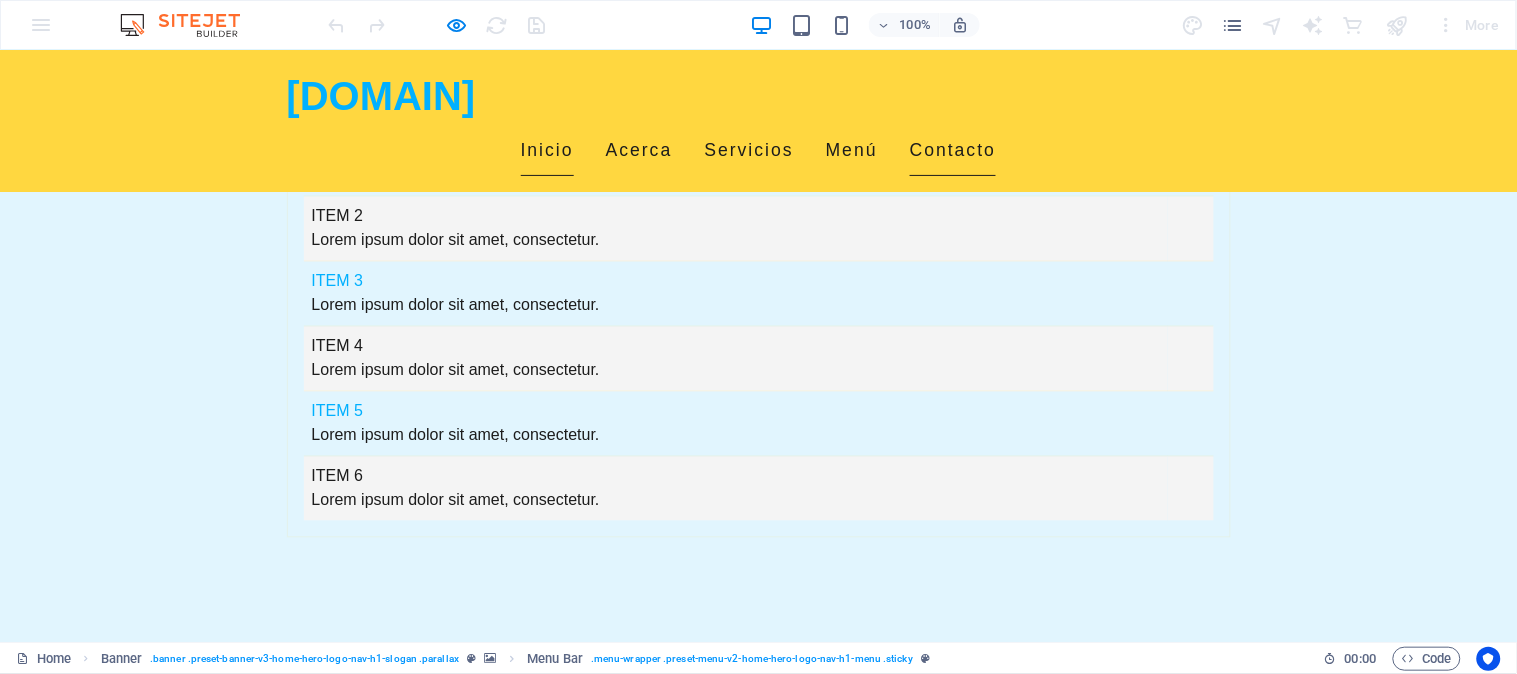 click on "Inicio" at bounding box center (547, 150) 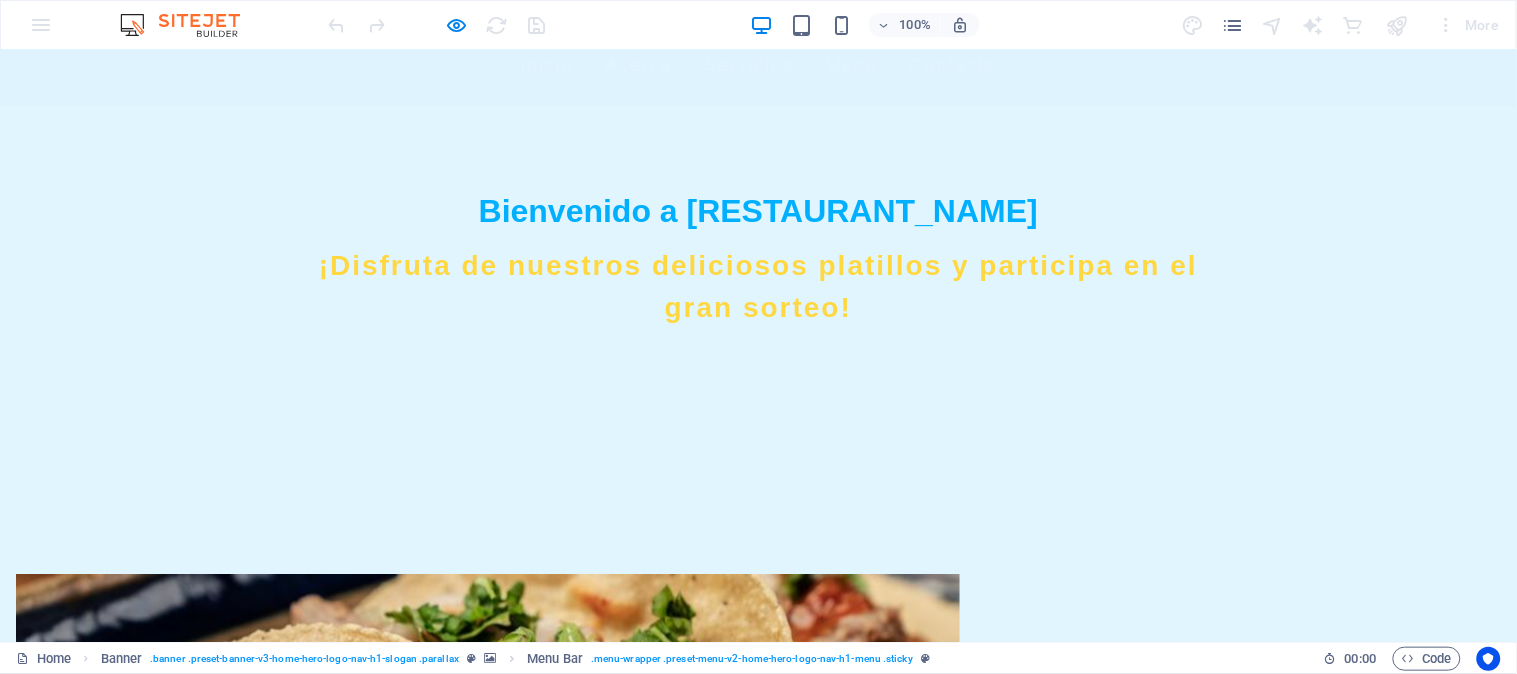 scroll, scrollTop: 0, scrollLeft: 0, axis: both 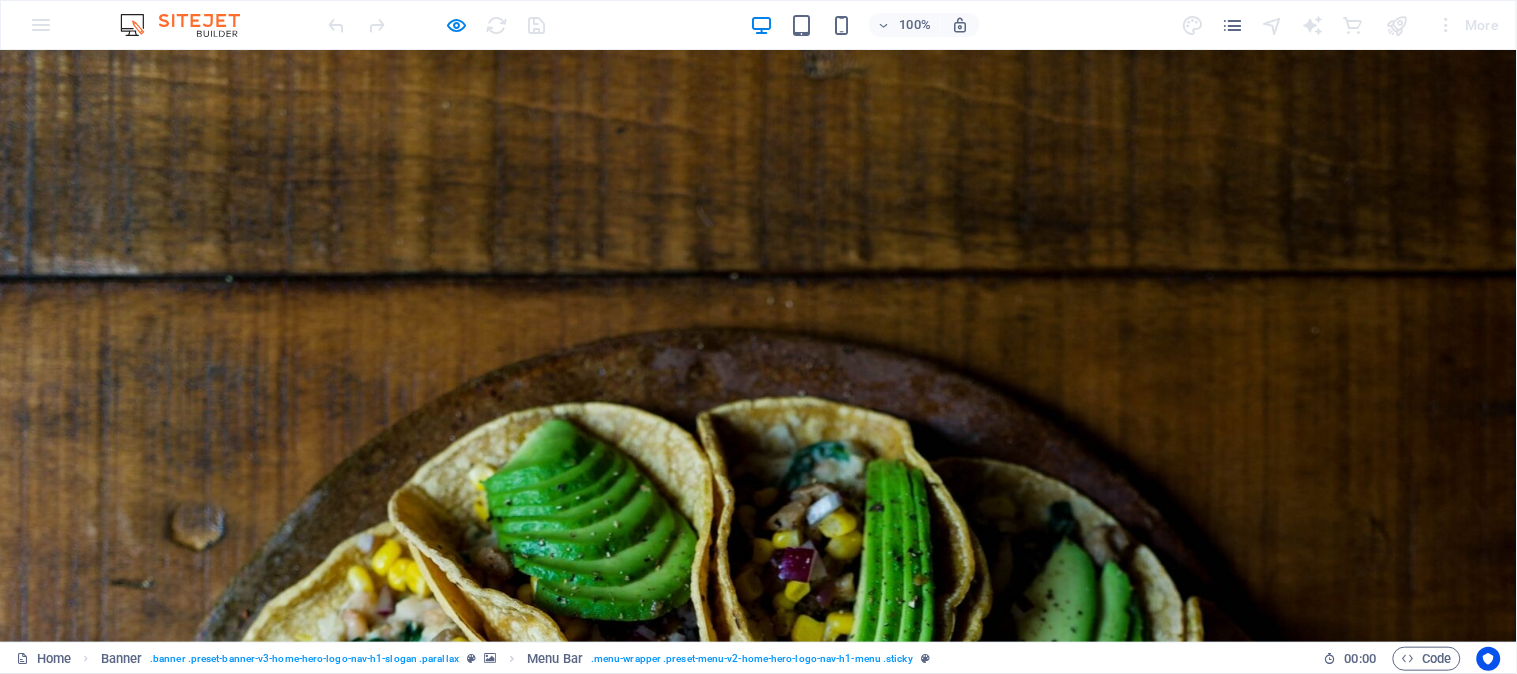 click on "Acerca" at bounding box center [639, 727] 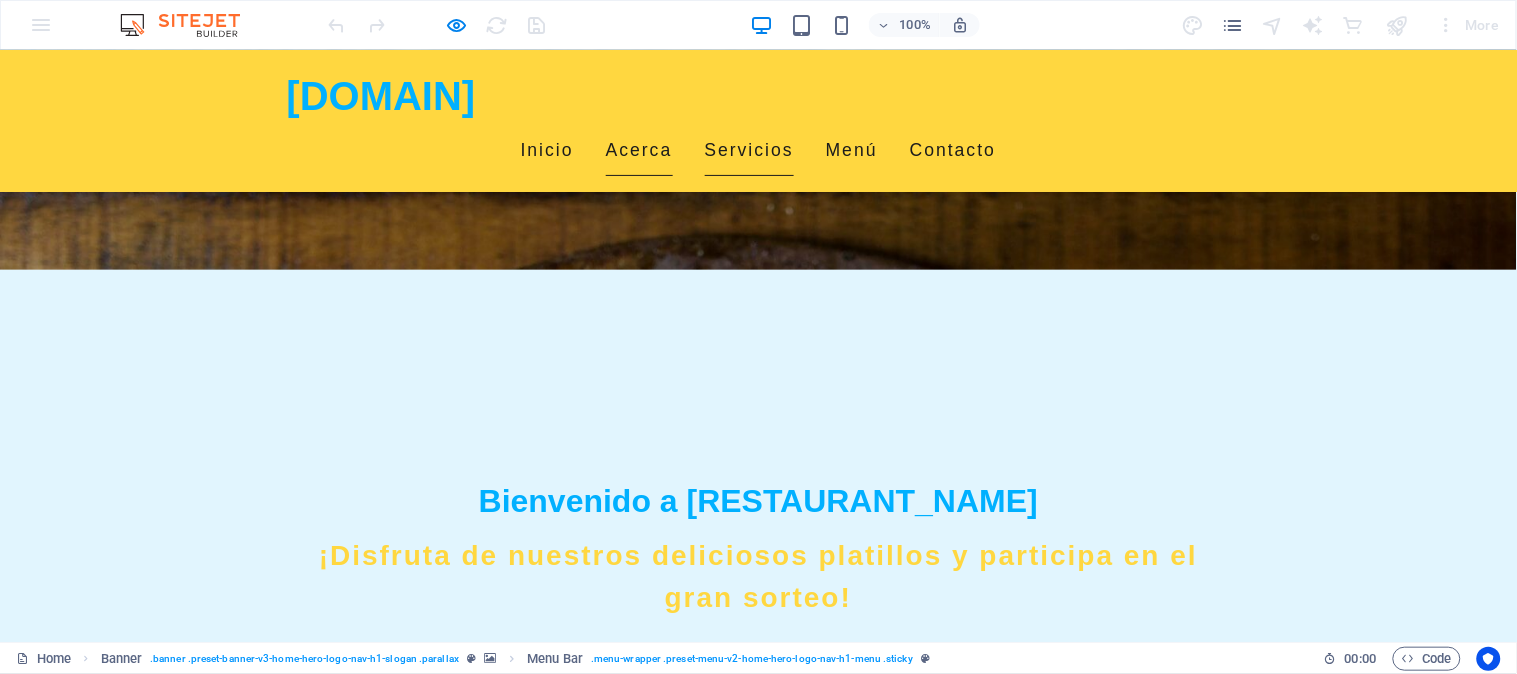 click on "Servicios" at bounding box center [749, 150] 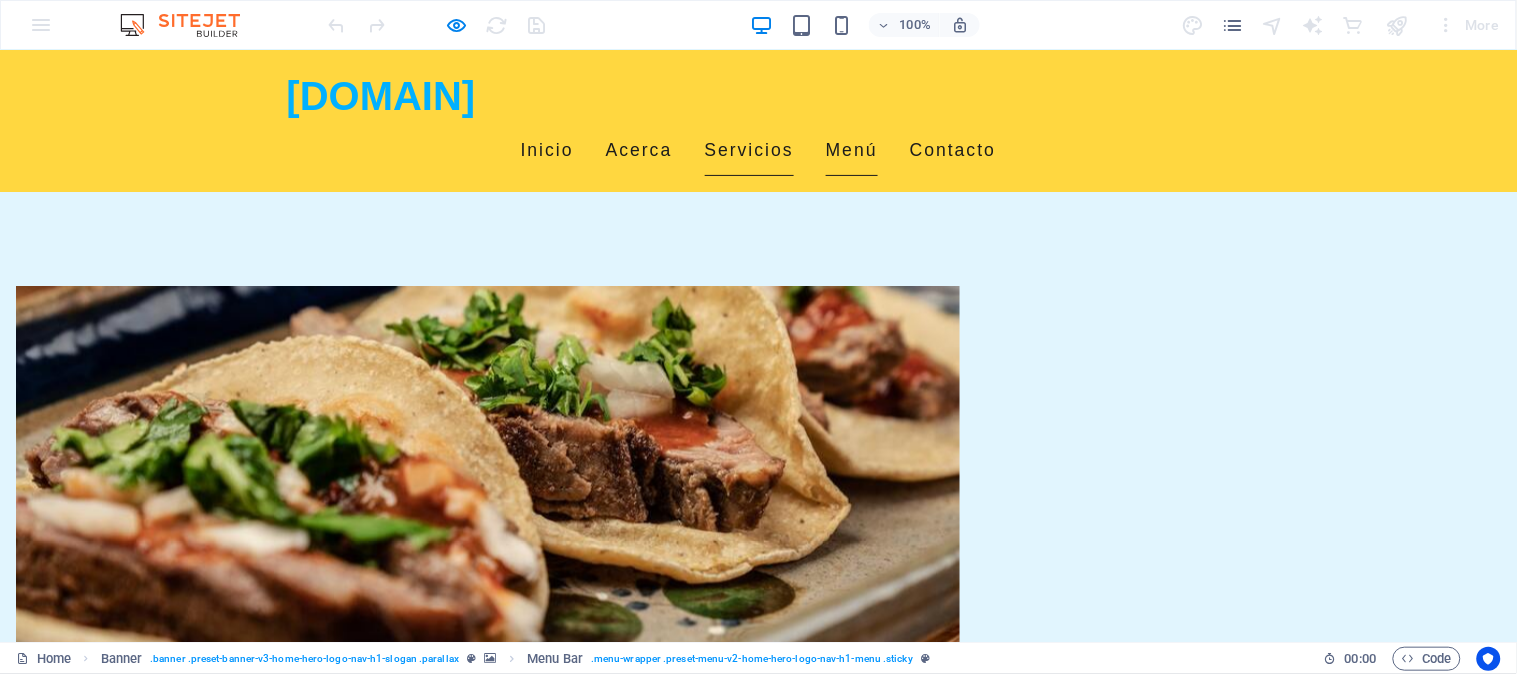 click on "Menú" at bounding box center [852, 150] 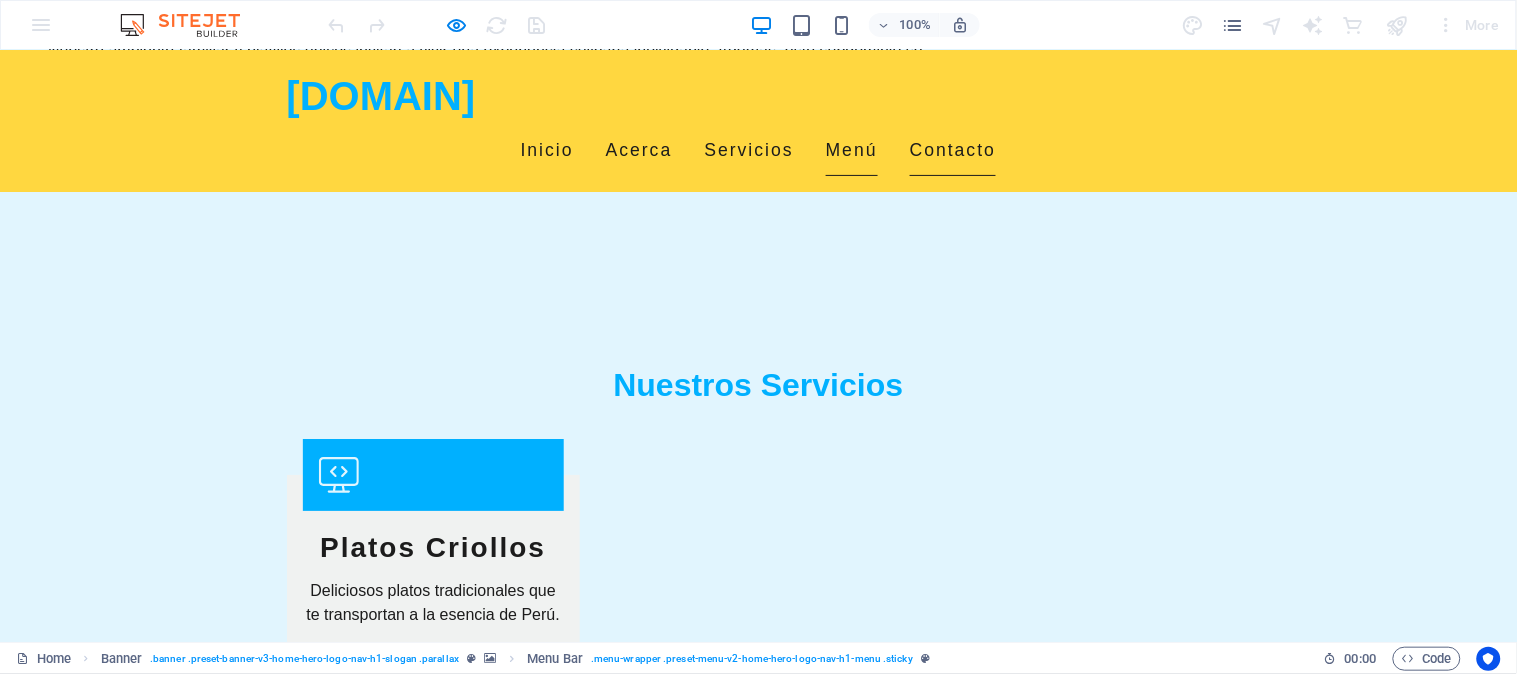 click on "Contacto" at bounding box center (953, 150) 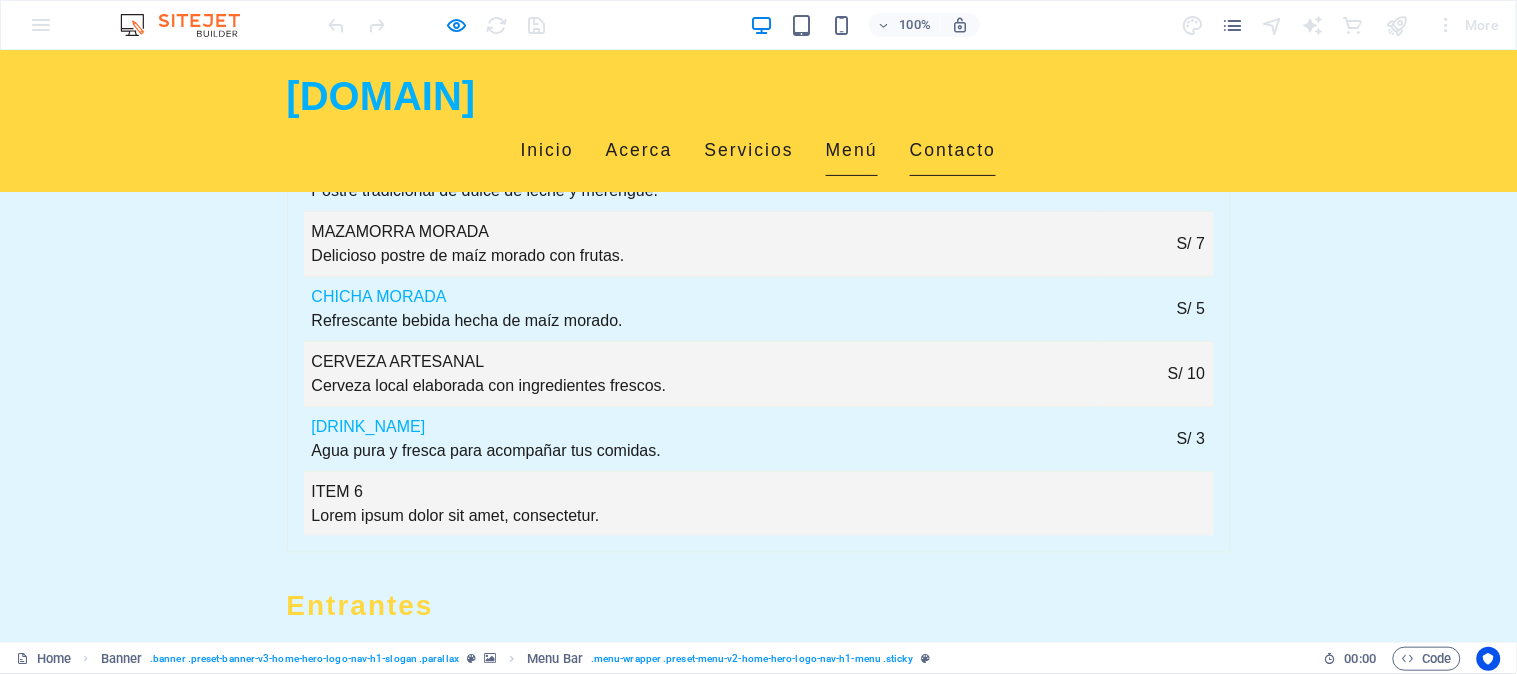 scroll, scrollTop: 4347, scrollLeft: 0, axis: vertical 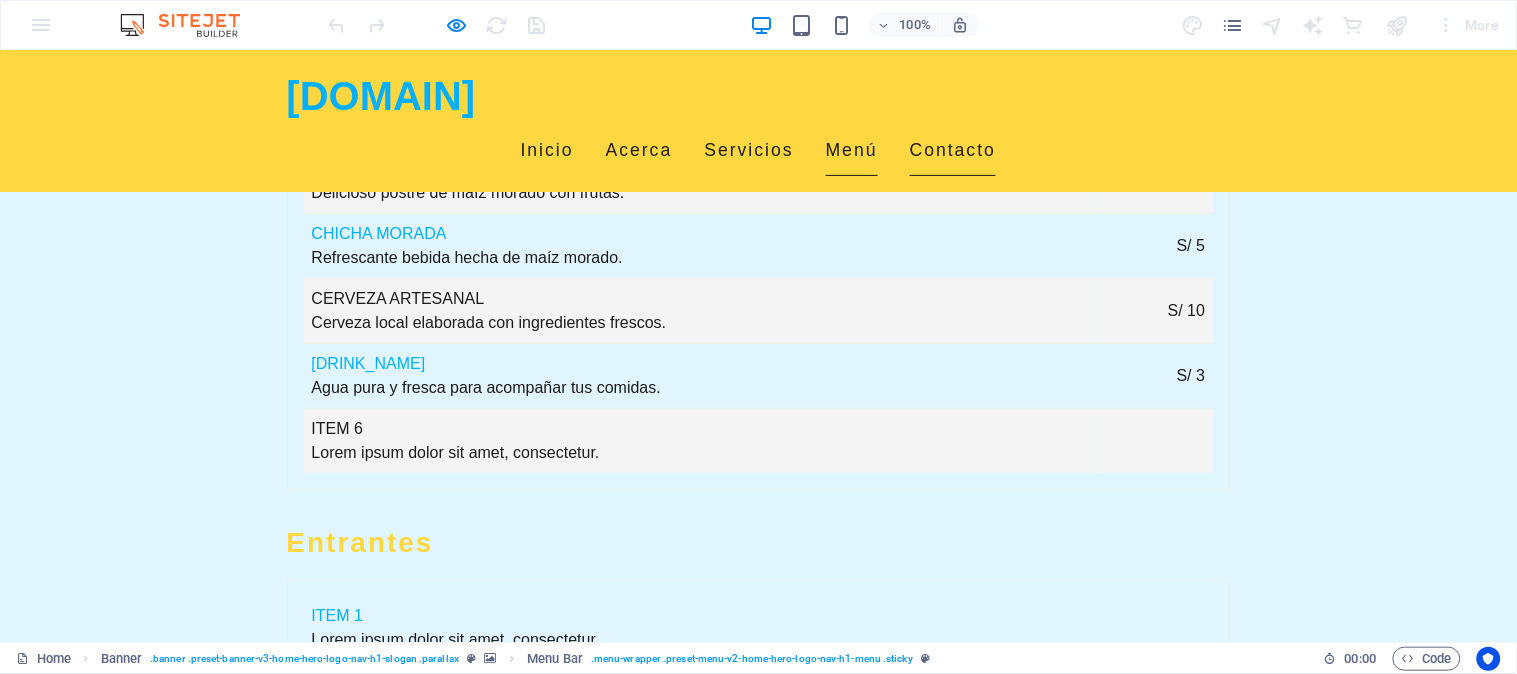 click on "Menú" at bounding box center [852, 150] 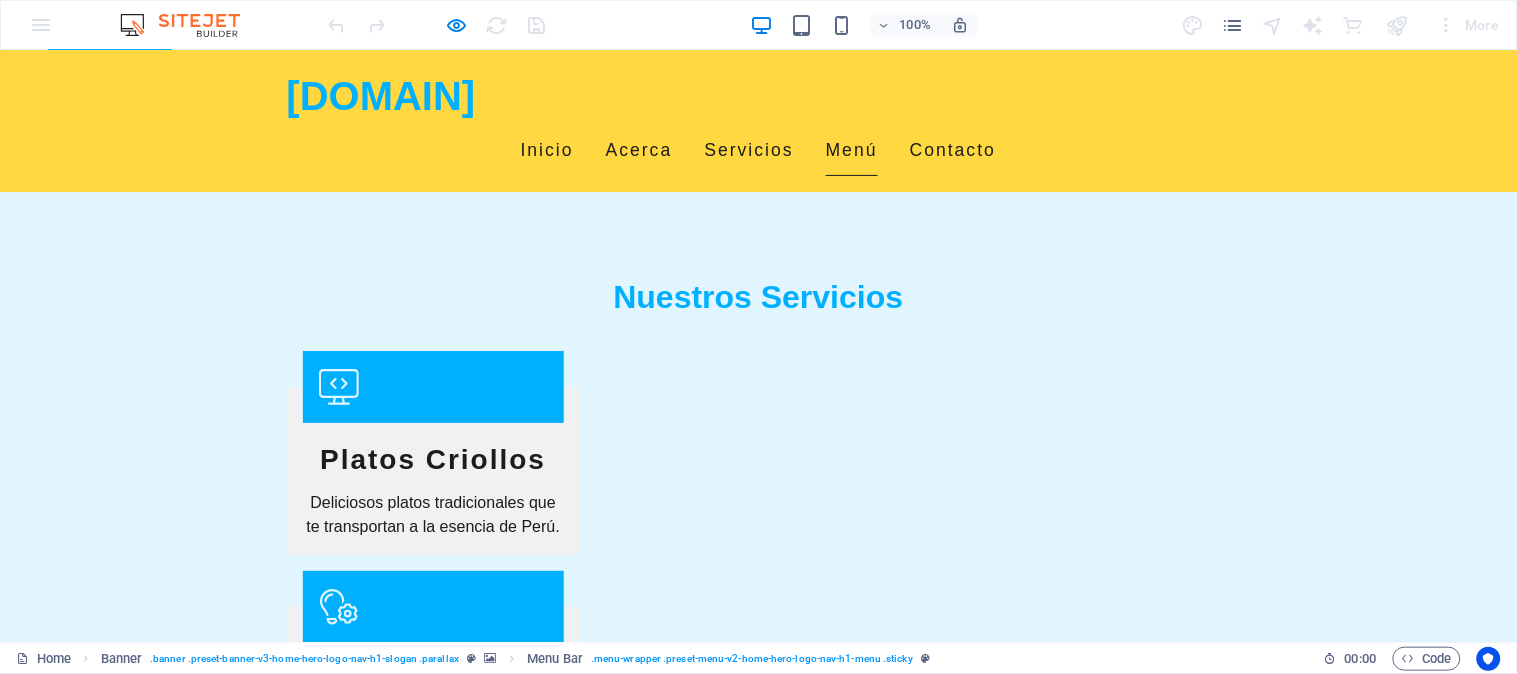 scroll, scrollTop: 1736, scrollLeft: 0, axis: vertical 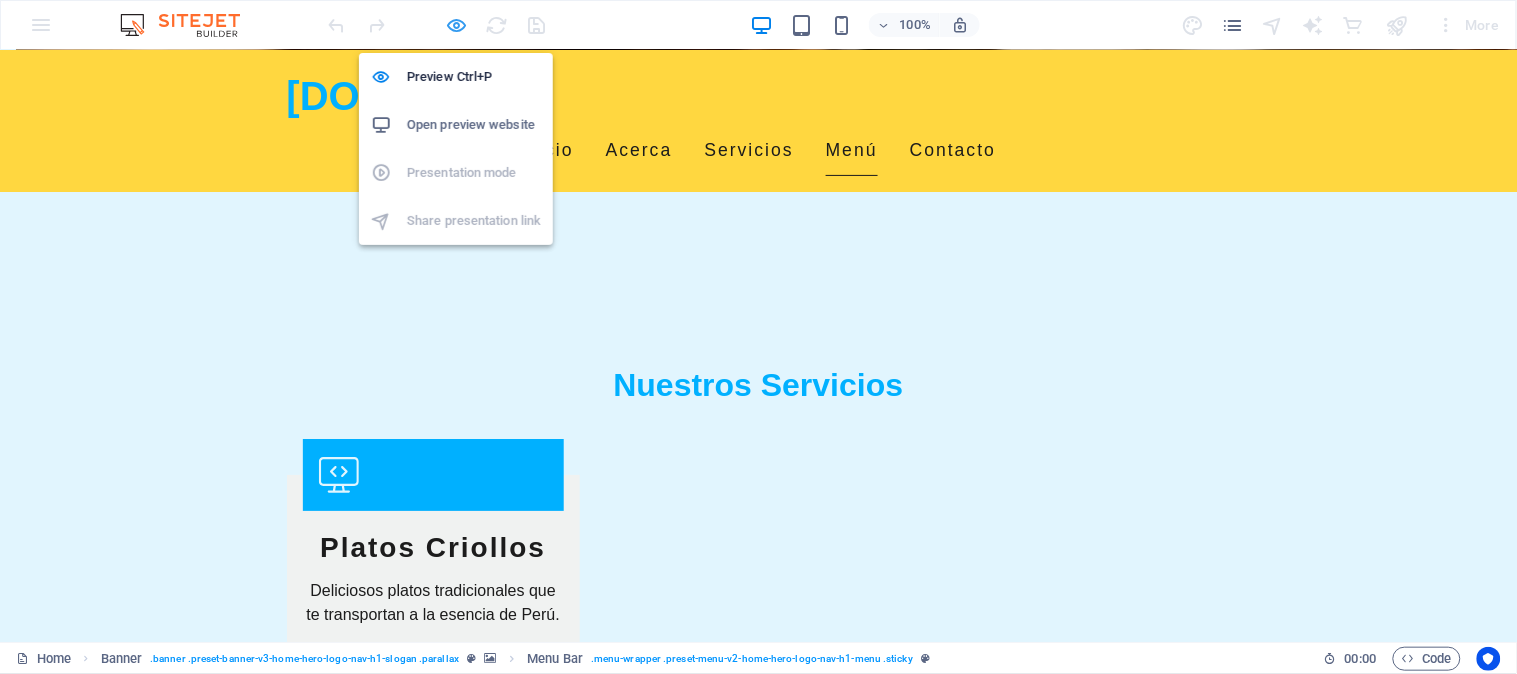 click at bounding box center [457, 25] 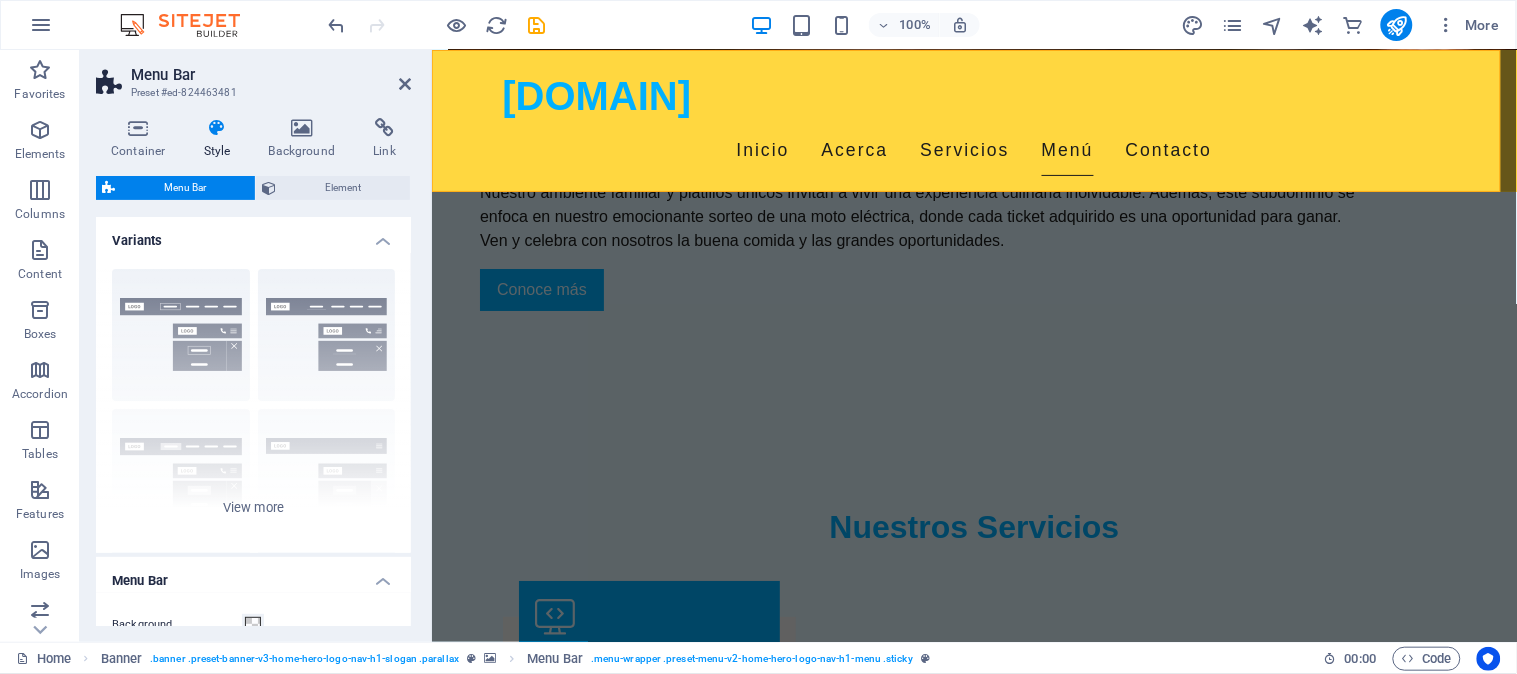 click on "Variants" at bounding box center (253, 235) 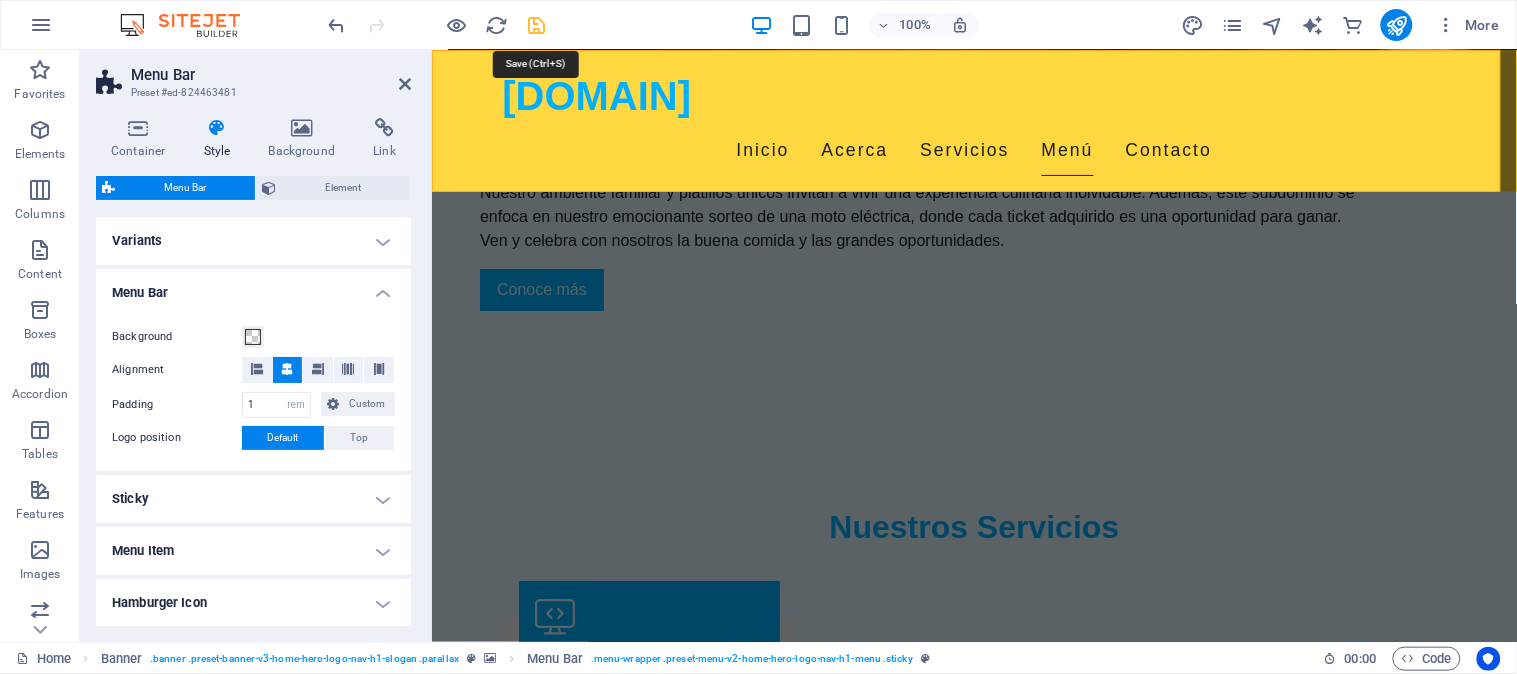 click at bounding box center (537, 25) 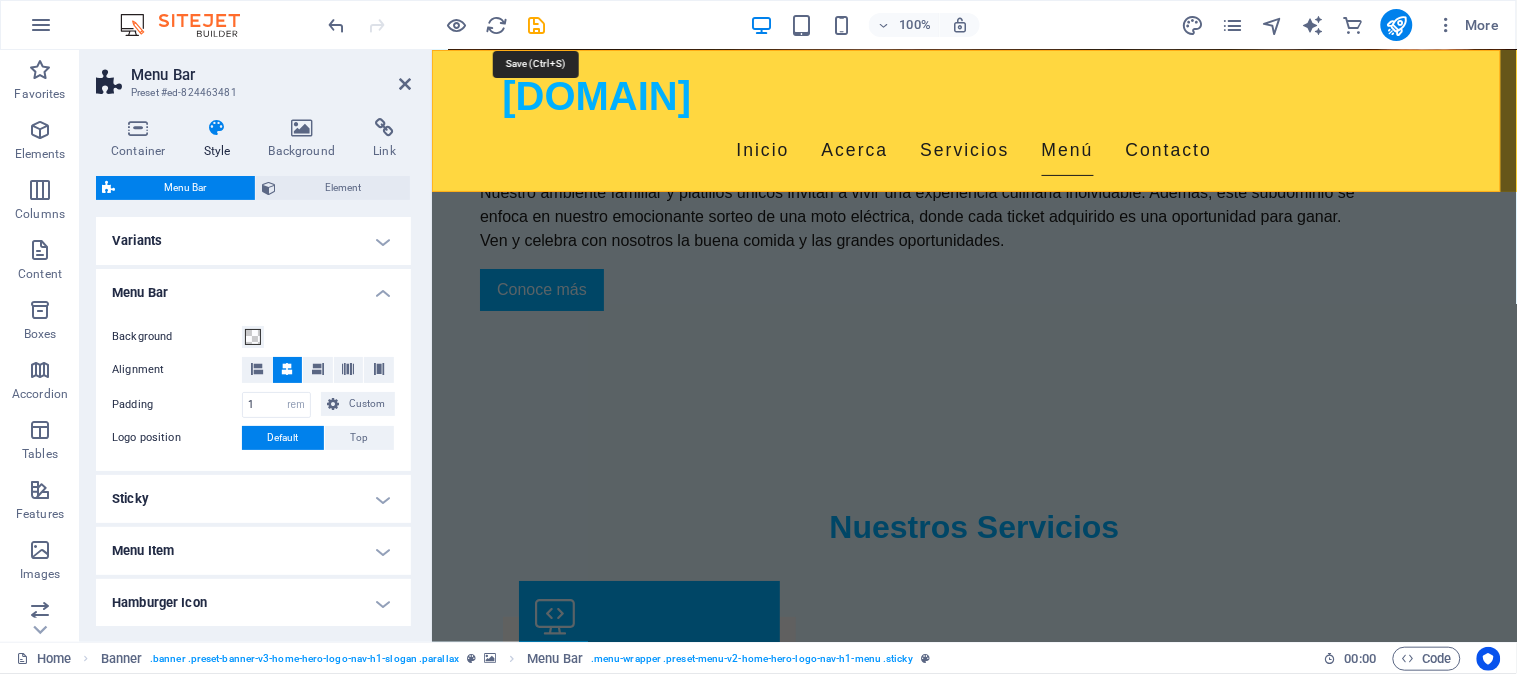 select on "rem" 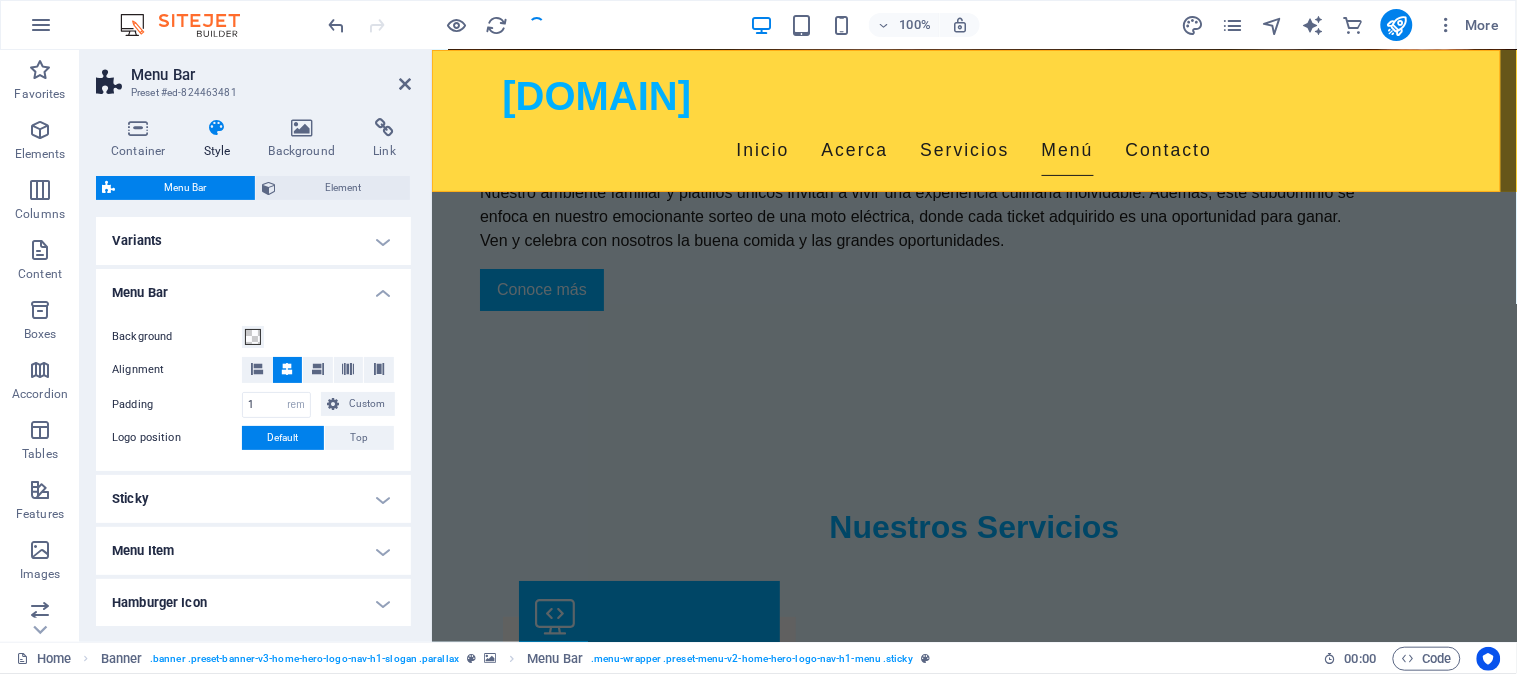 click at bounding box center (437, 25) 